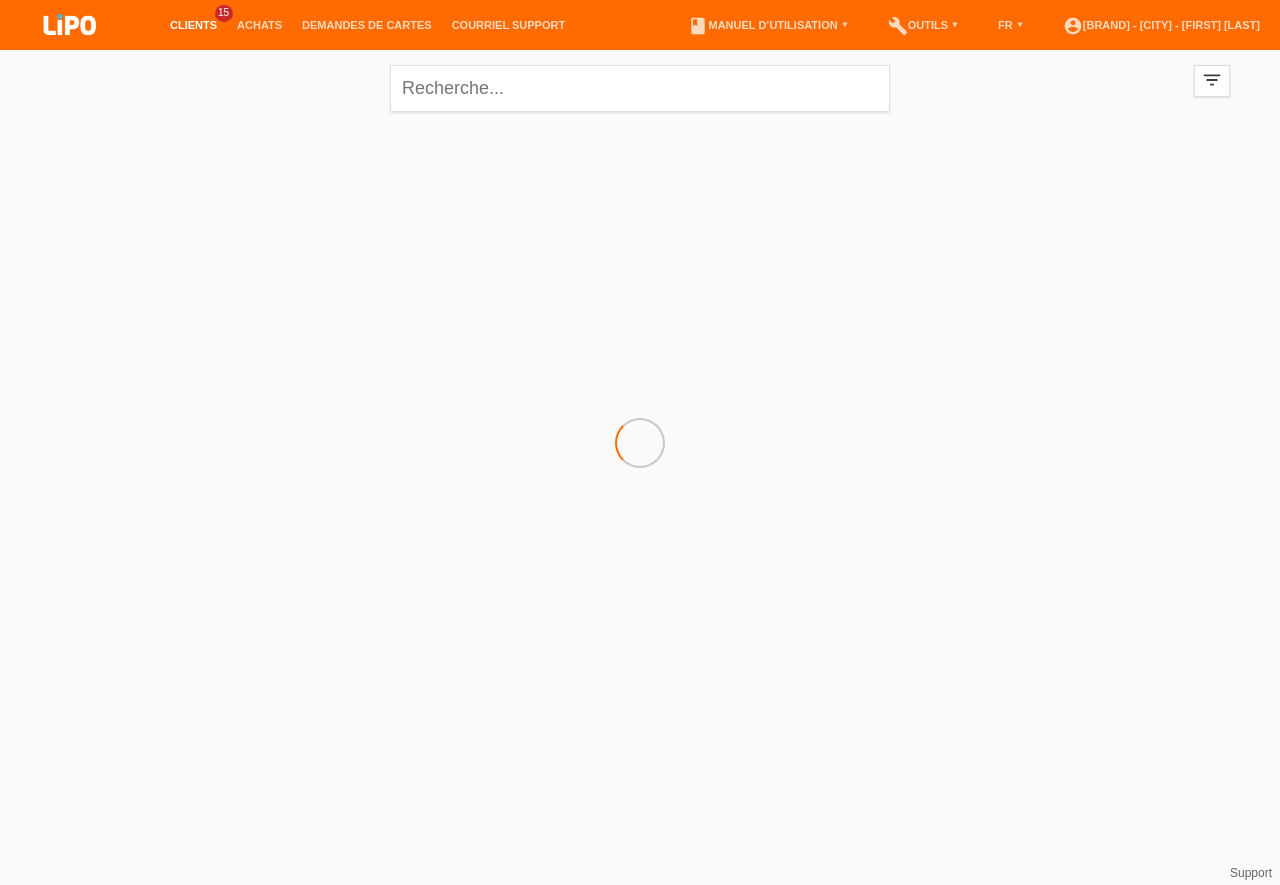 scroll, scrollTop: 0, scrollLeft: 0, axis: both 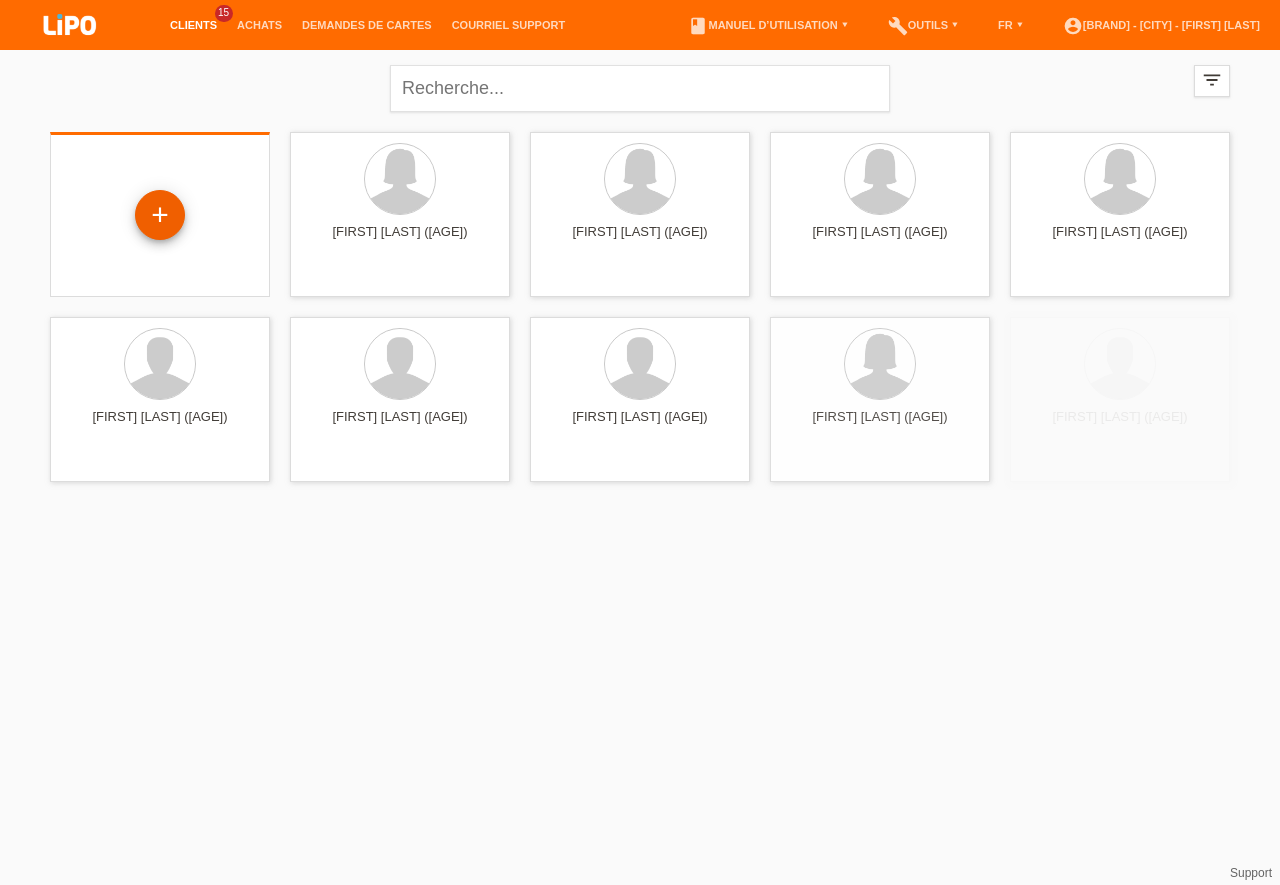 click on "+" at bounding box center [160, 215] 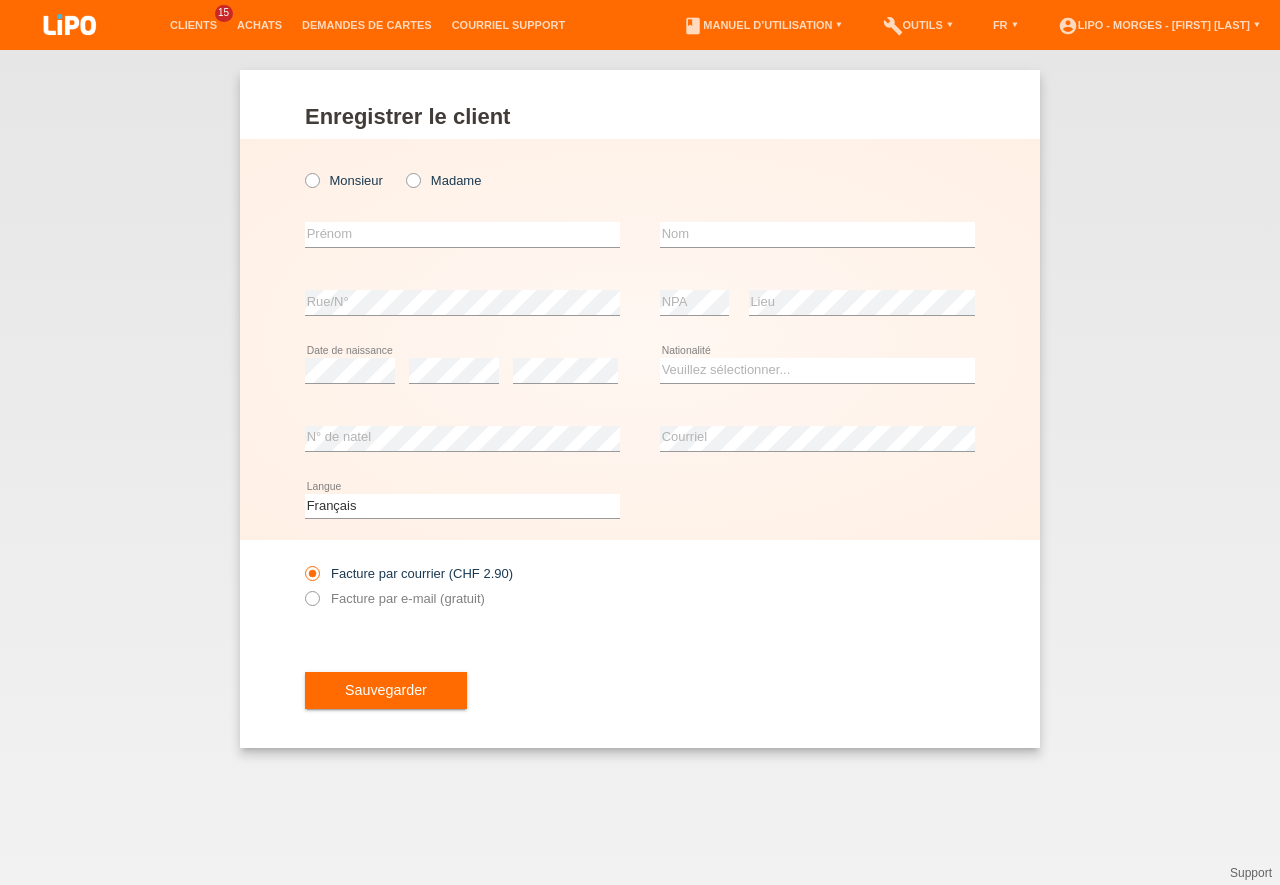 scroll, scrollTop: 0, scrollLeft: 0, axis: both 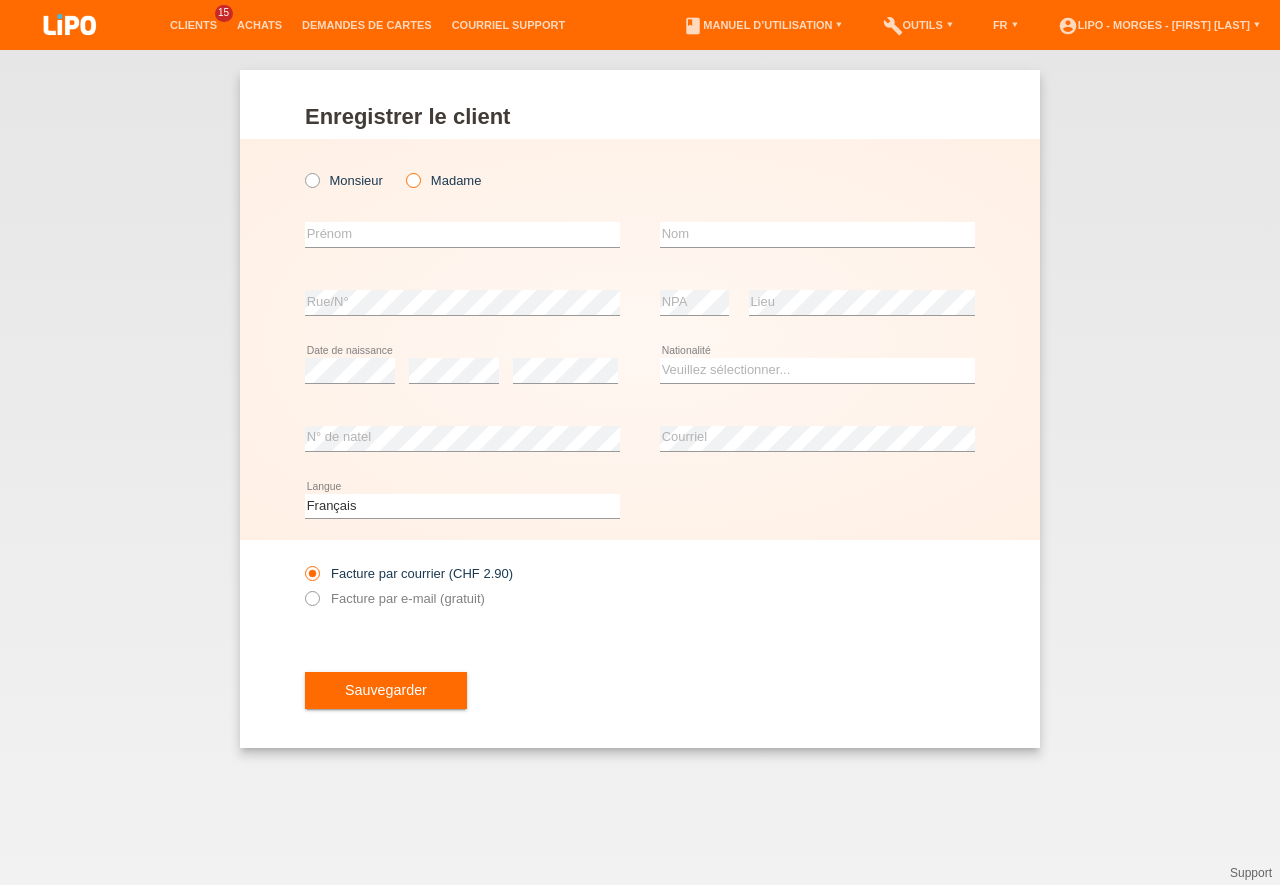 click at bounding box center [403, 170] 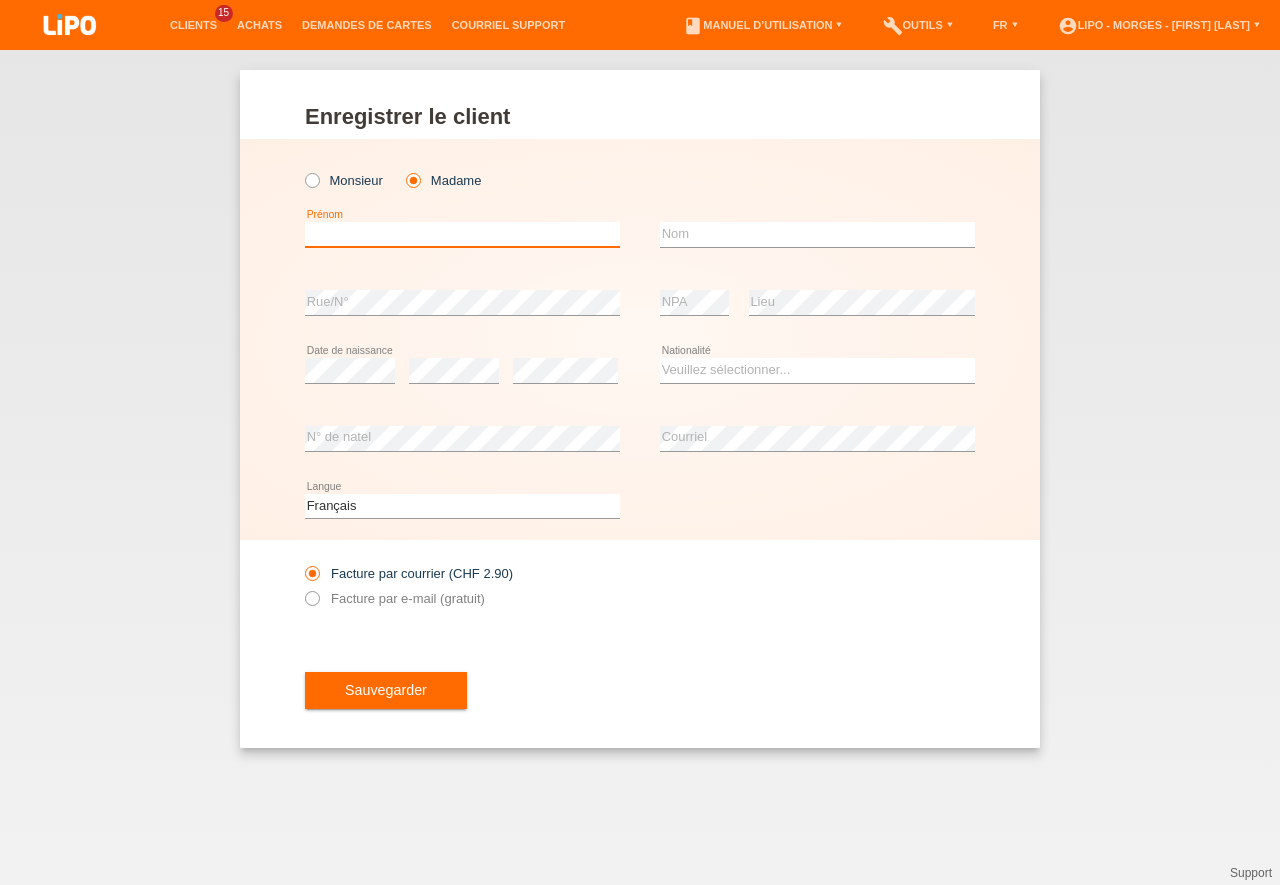 click at bounding box center (462, 234) 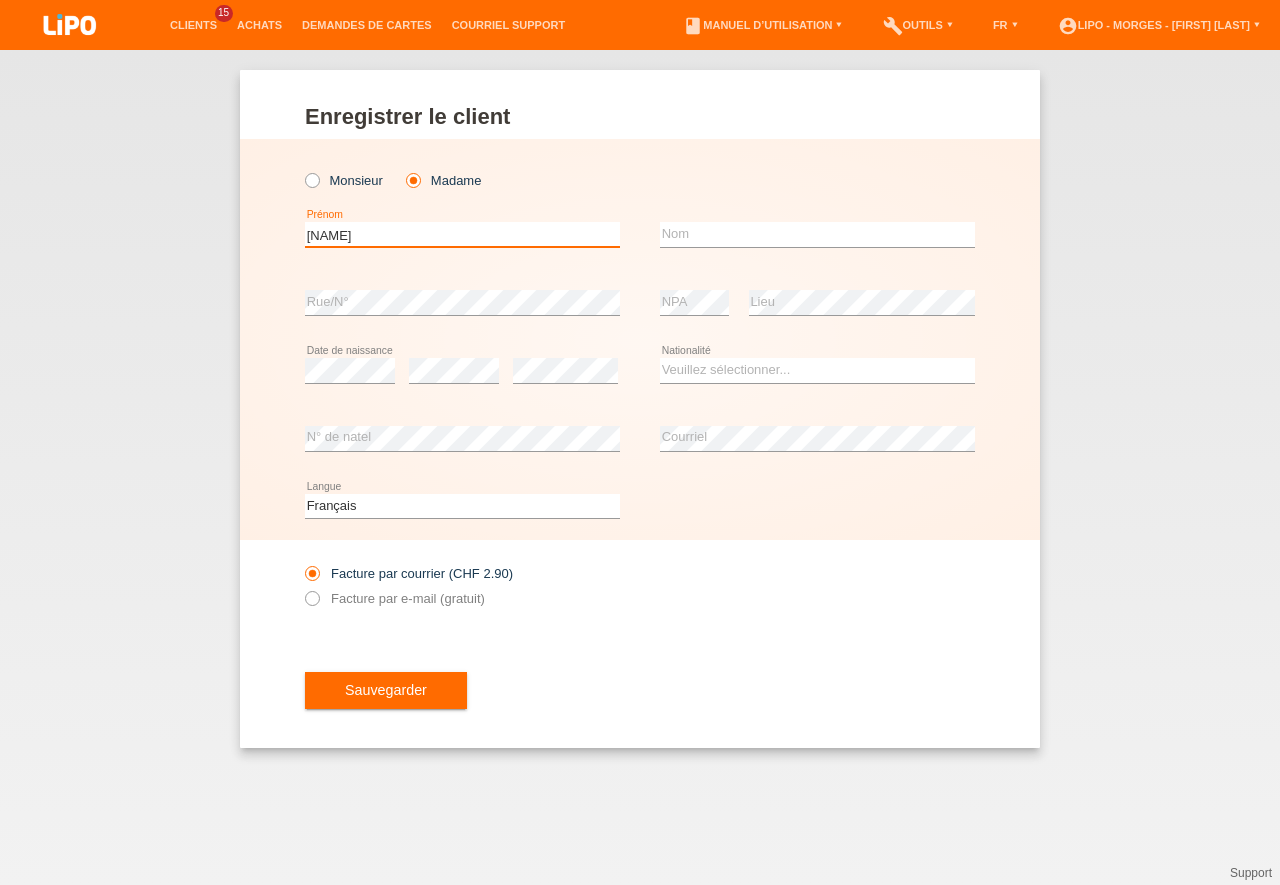 type on "demush" 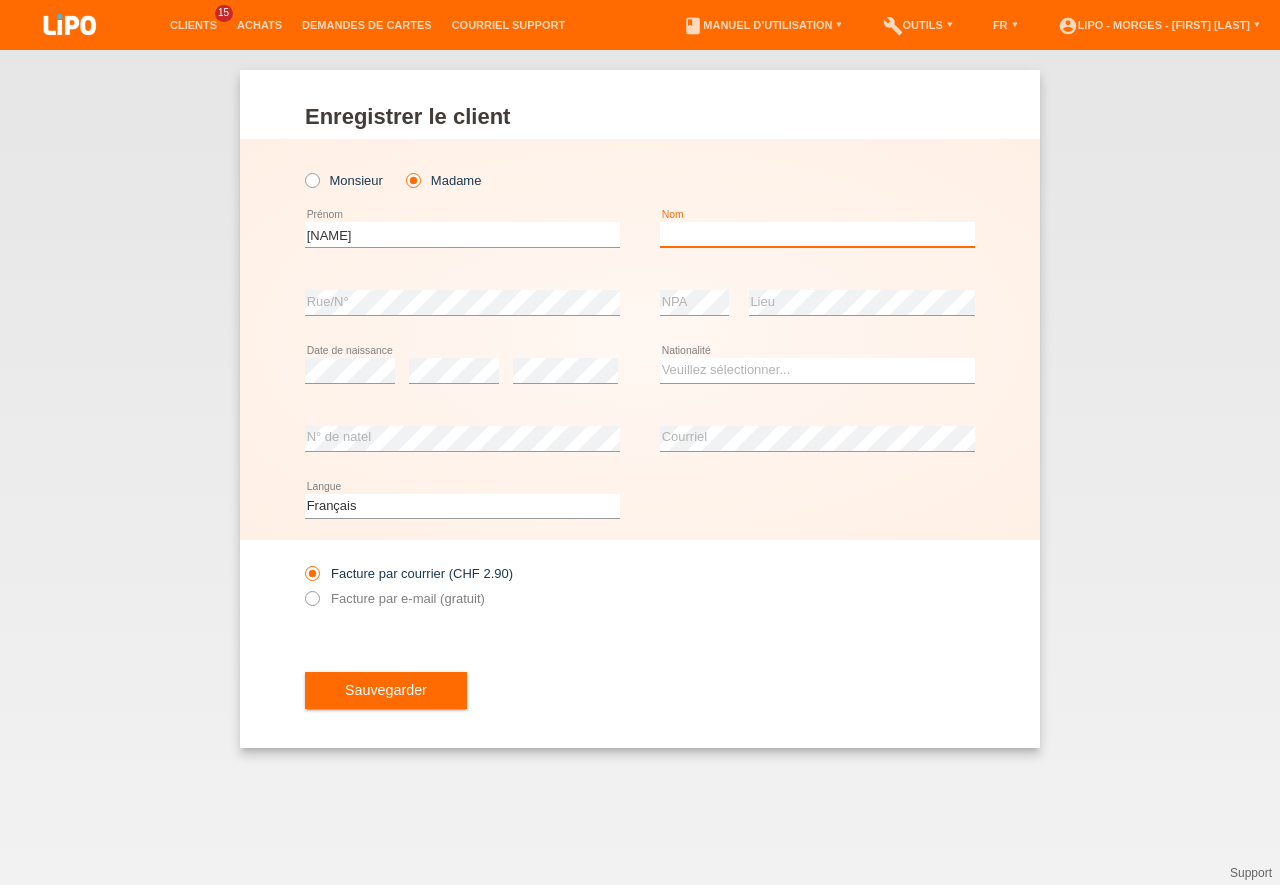 click at bounding box center [817, 234] 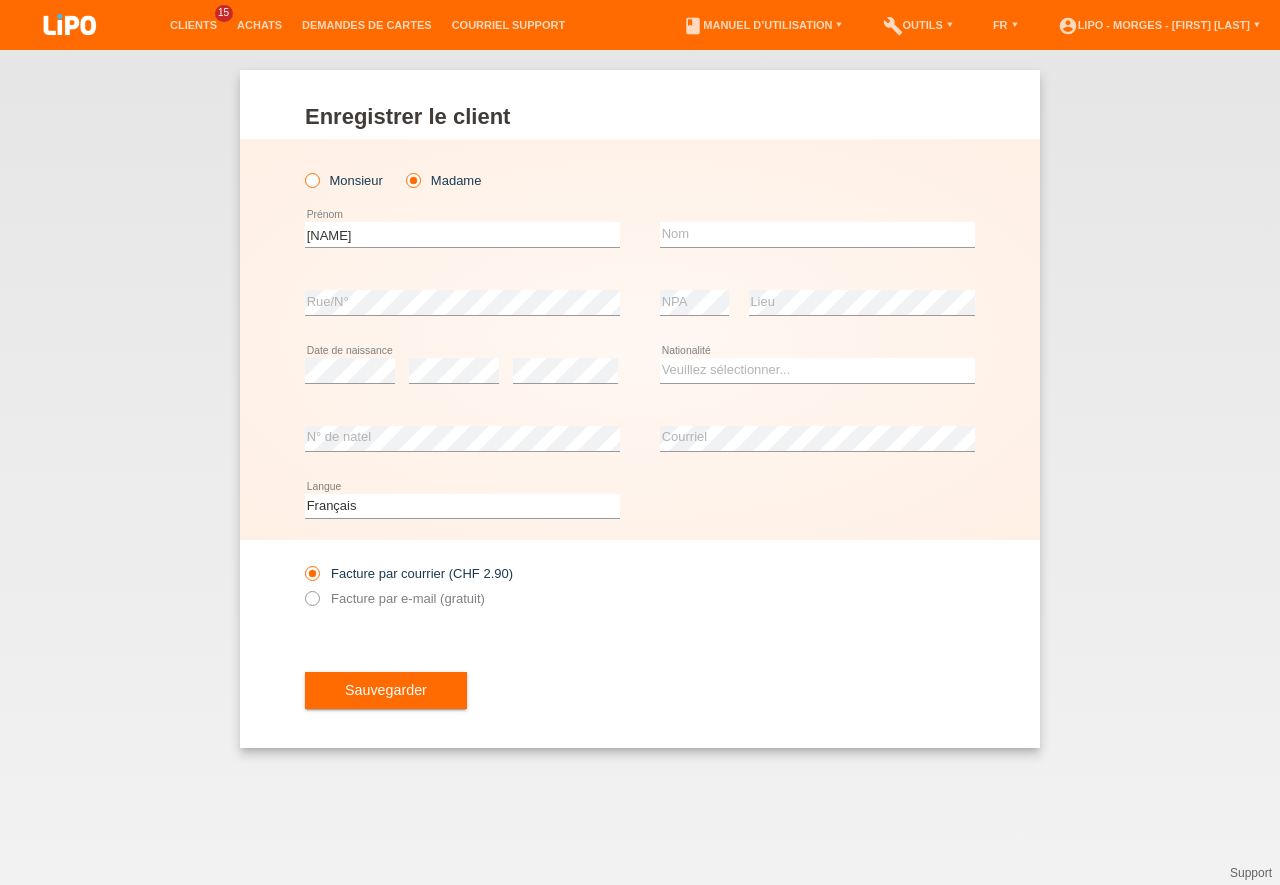click at bounding box center [302, 170] 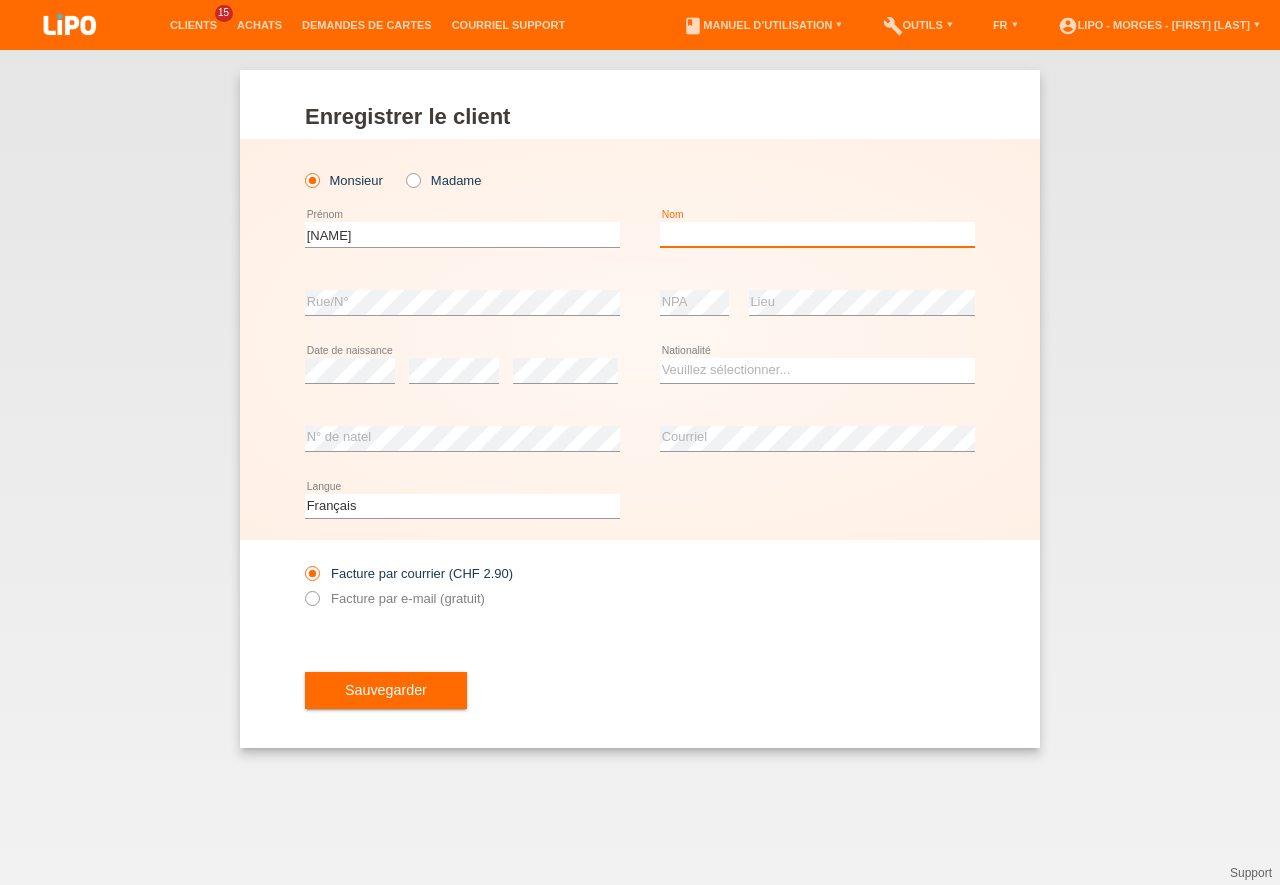 click at bounding box center (817, 234) 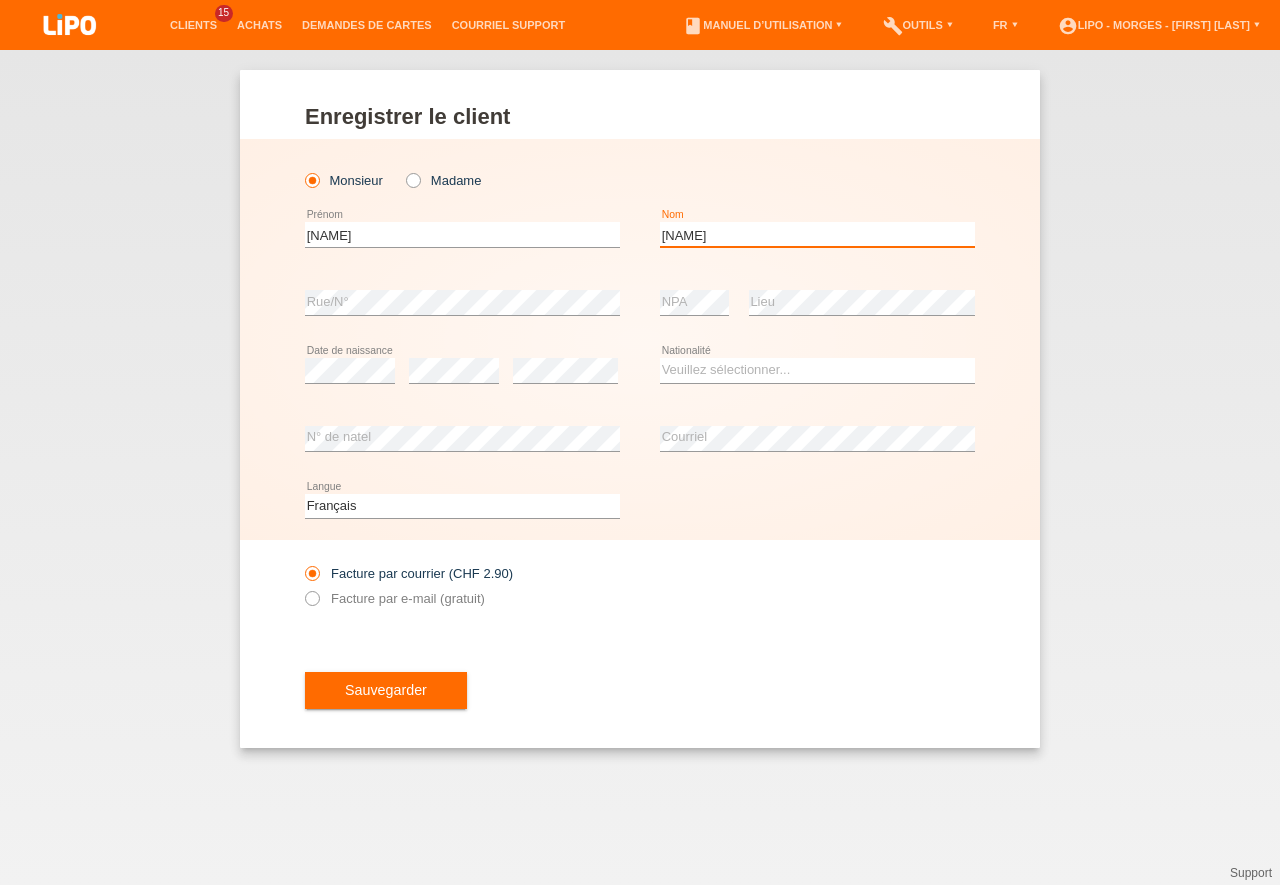 type on "rexhepi" 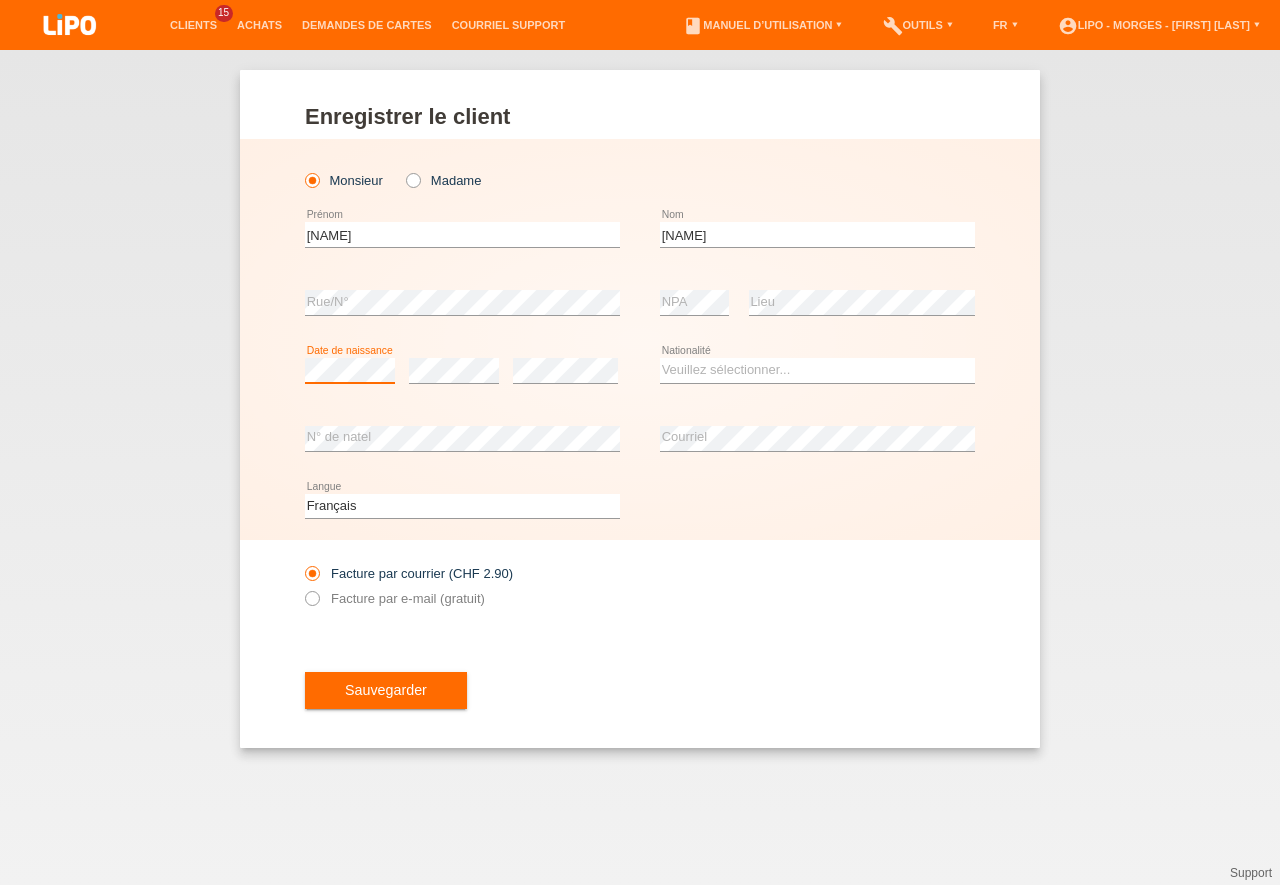 scroll, scrollTop: 0, scrollLeft: 0, axis: both 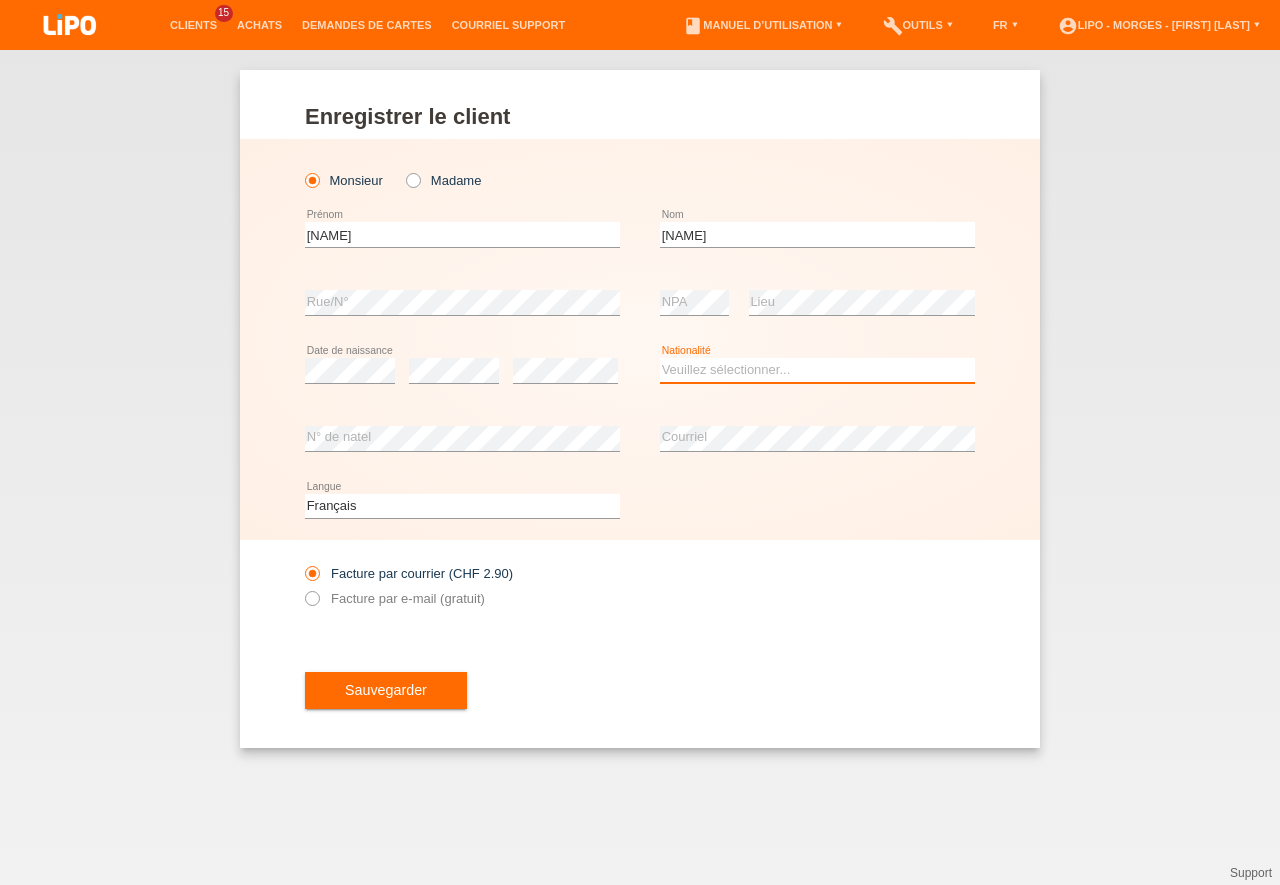 click on "Veuillez sélectionner...
Suisse
Allemagne
Autriche
Liechtenstein
------------
Afghanistan
Afrique du Sud
Åland
Albanie
Algérie Allemagne Andorre Angola Anguilla Antarctique Antigua-et-Barbuda Argentine" at bounding box center (817, 370) 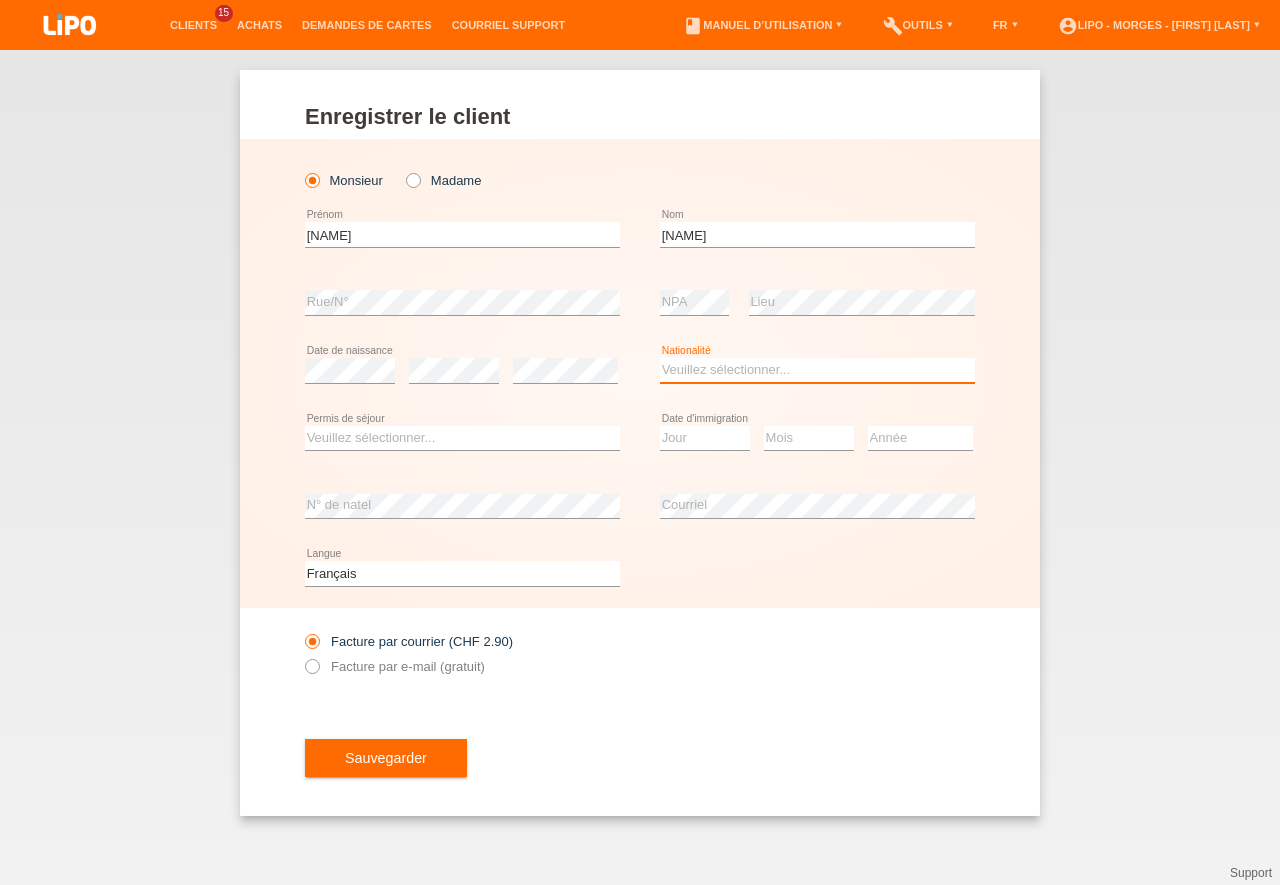 click on "Veuillez sélectionner...
Suisse
Allemagne
Autriche
Liechtenstein
------------
Afghanistan
Afrique du Sud
Åland
Albanie
Algérie Allemagne Andorre Angola Anguilla Antarctique Antigua-et-Barbuda Argentine" at bounding box center (817, 370) 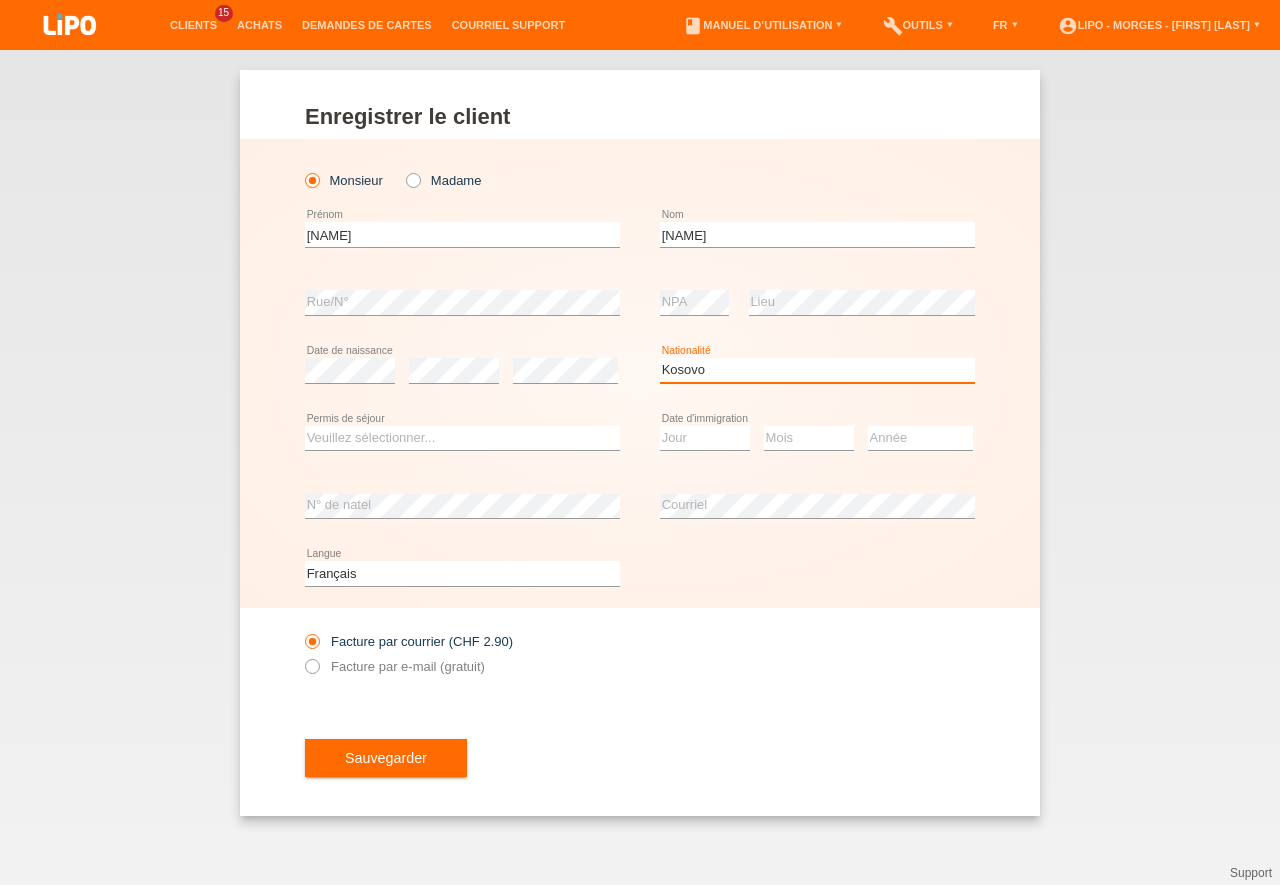 click on "Kosovo" at bounding box center (0, 0) 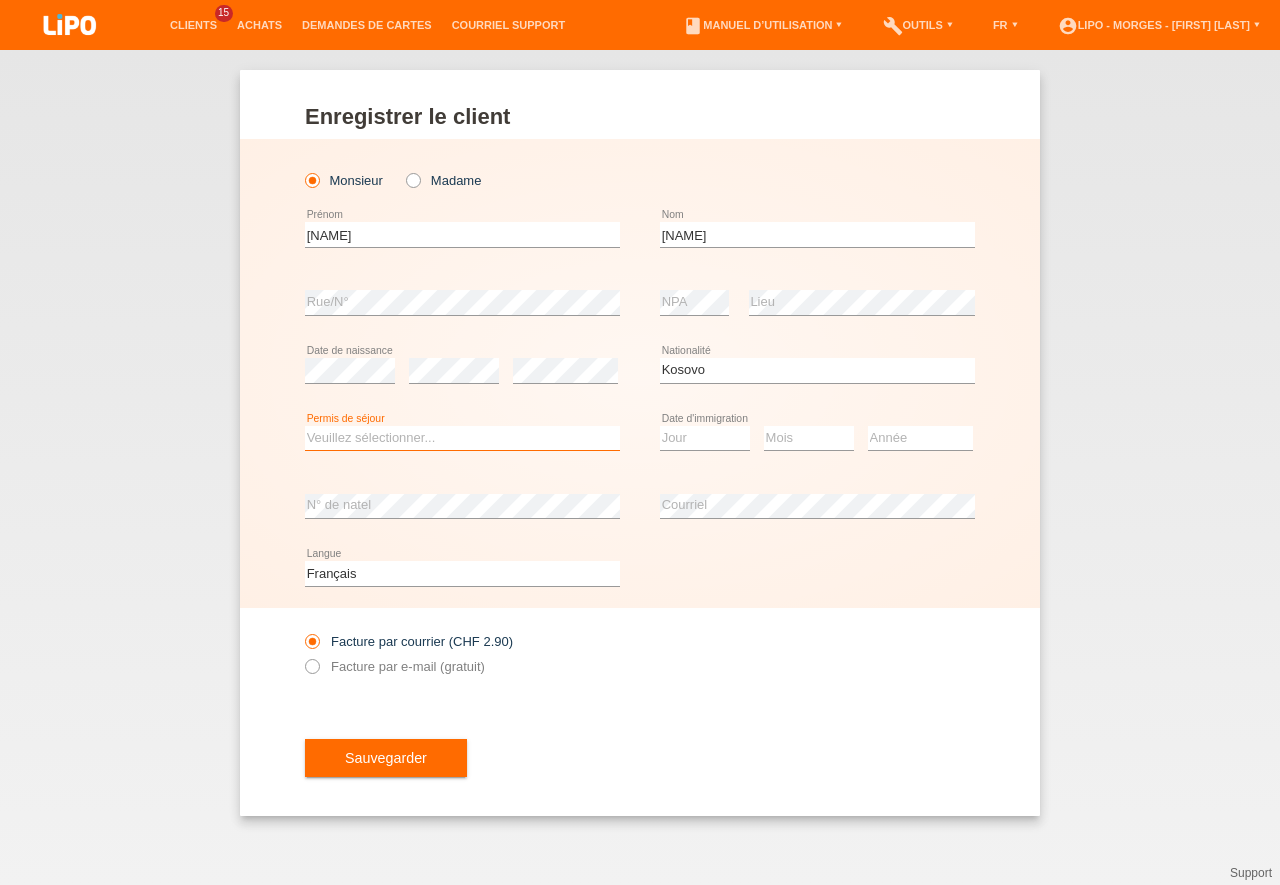 click on "Veuillez sélectionner...
C
B
B - Statut de réfugié
Autre" at bounding box center [462, 438] 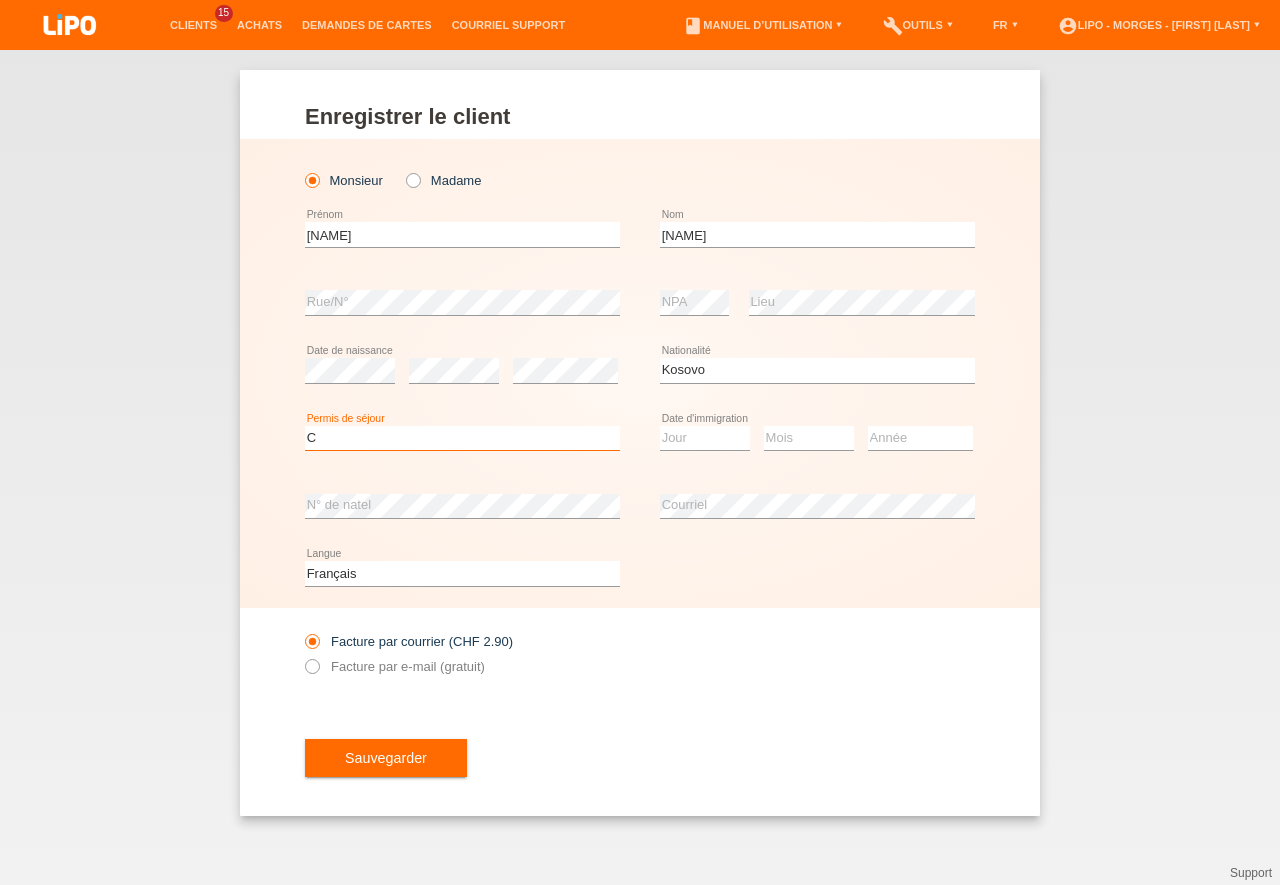 click on "C" at bounding box center (0, 0) 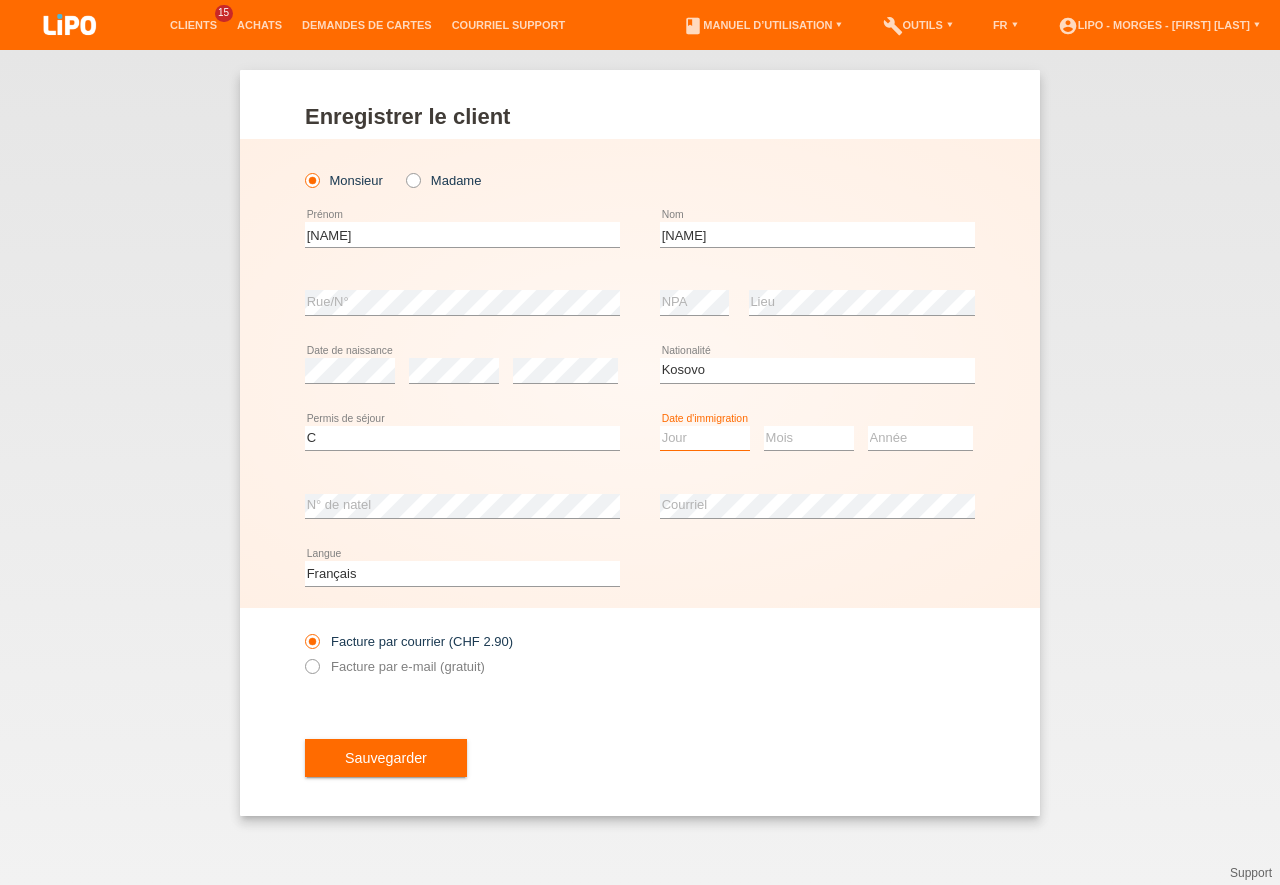 click on "Jour
01
02
03
04
05
06
07
08
09
10 11" at bounding box center (705, 438) 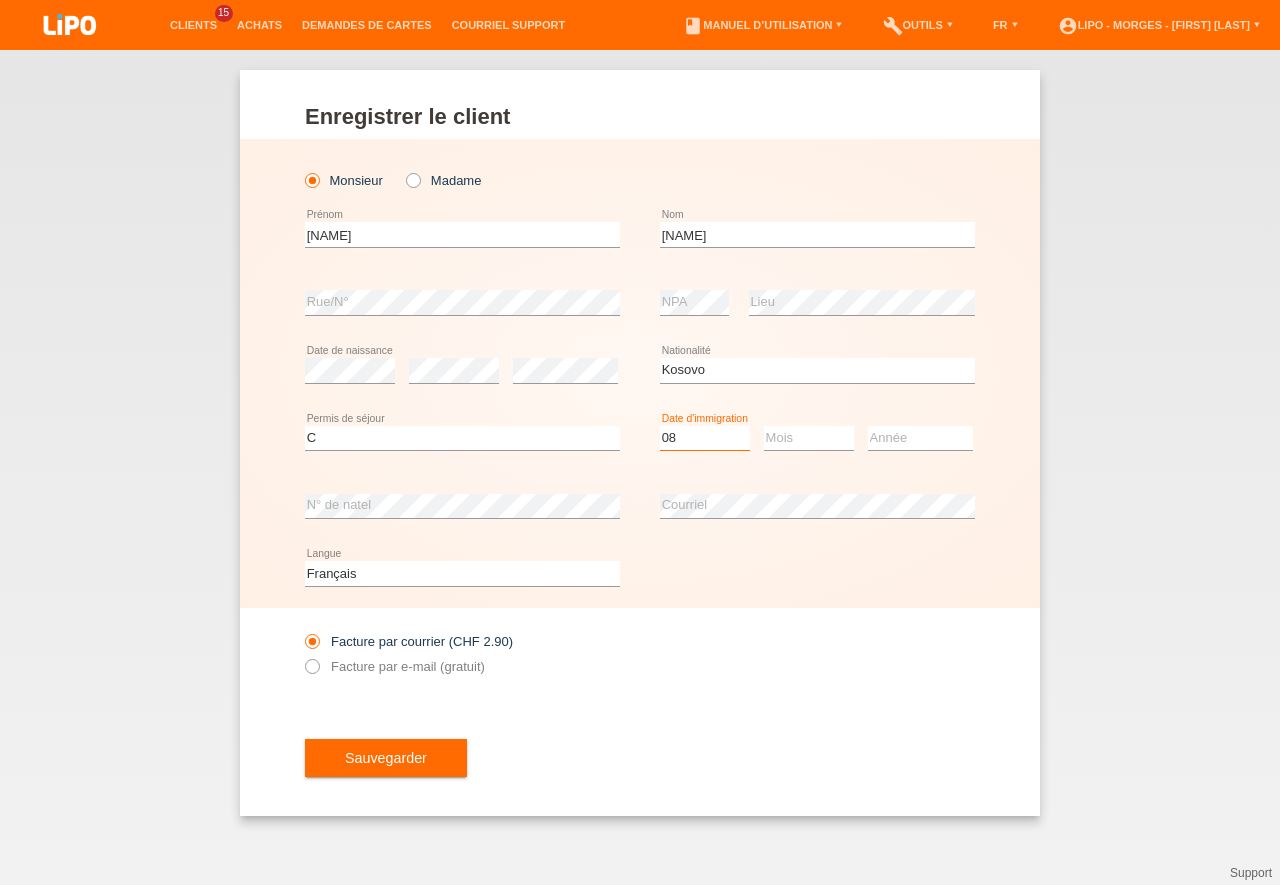 click on "08" at bounding box center [0, 0] 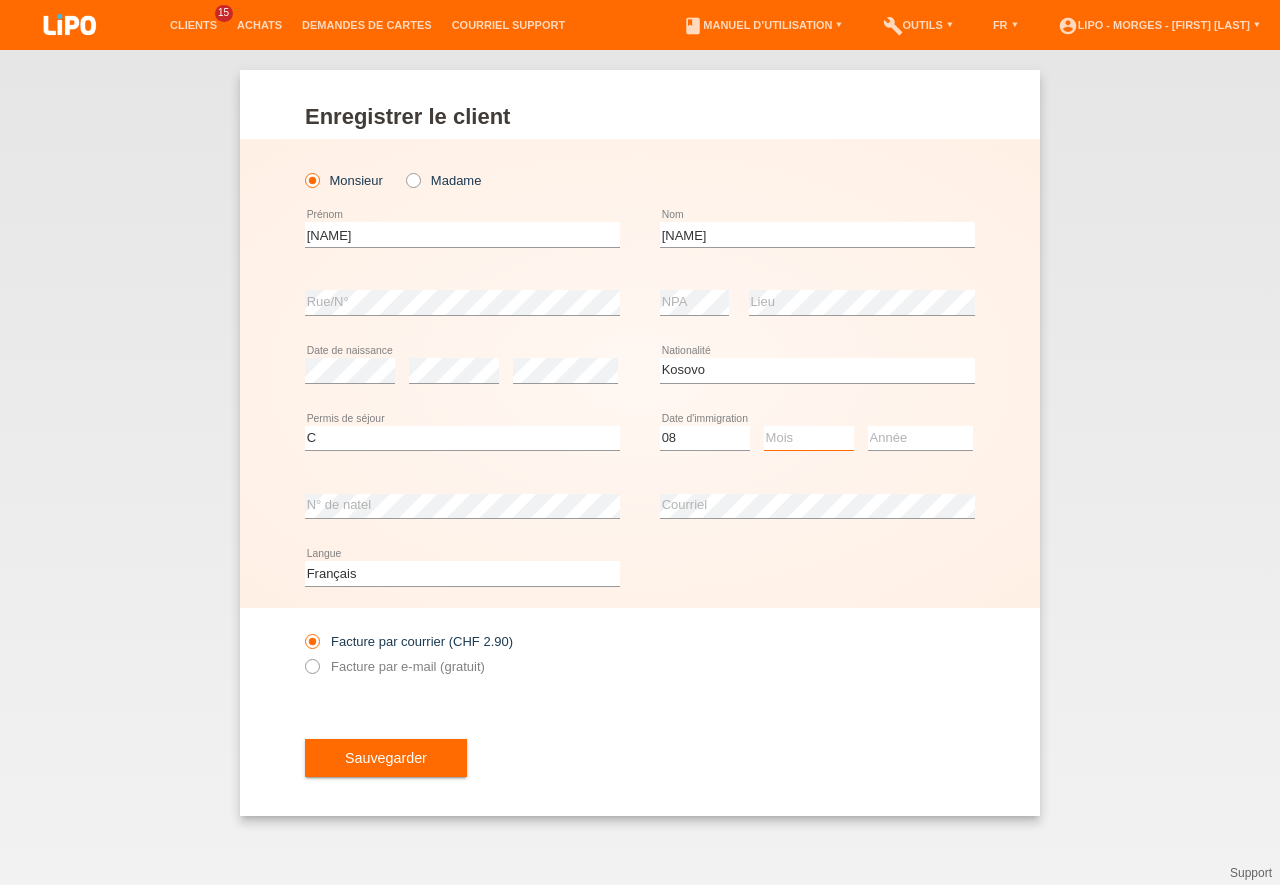 click on "Mois
01
02
03
04
05
06
07
08
09
10 11" at bounding box center [809, 438] 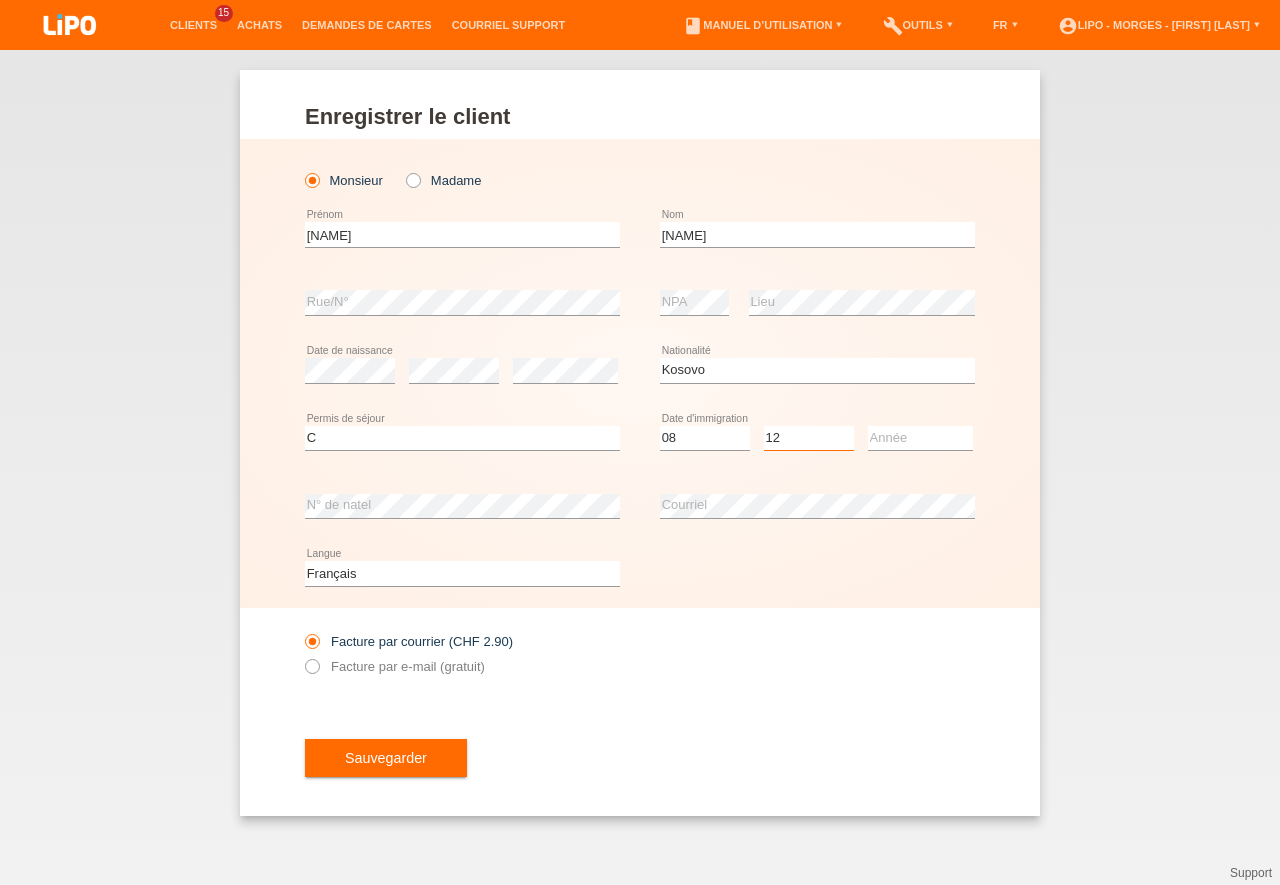 click on "12" at bounding box center [0, 0] 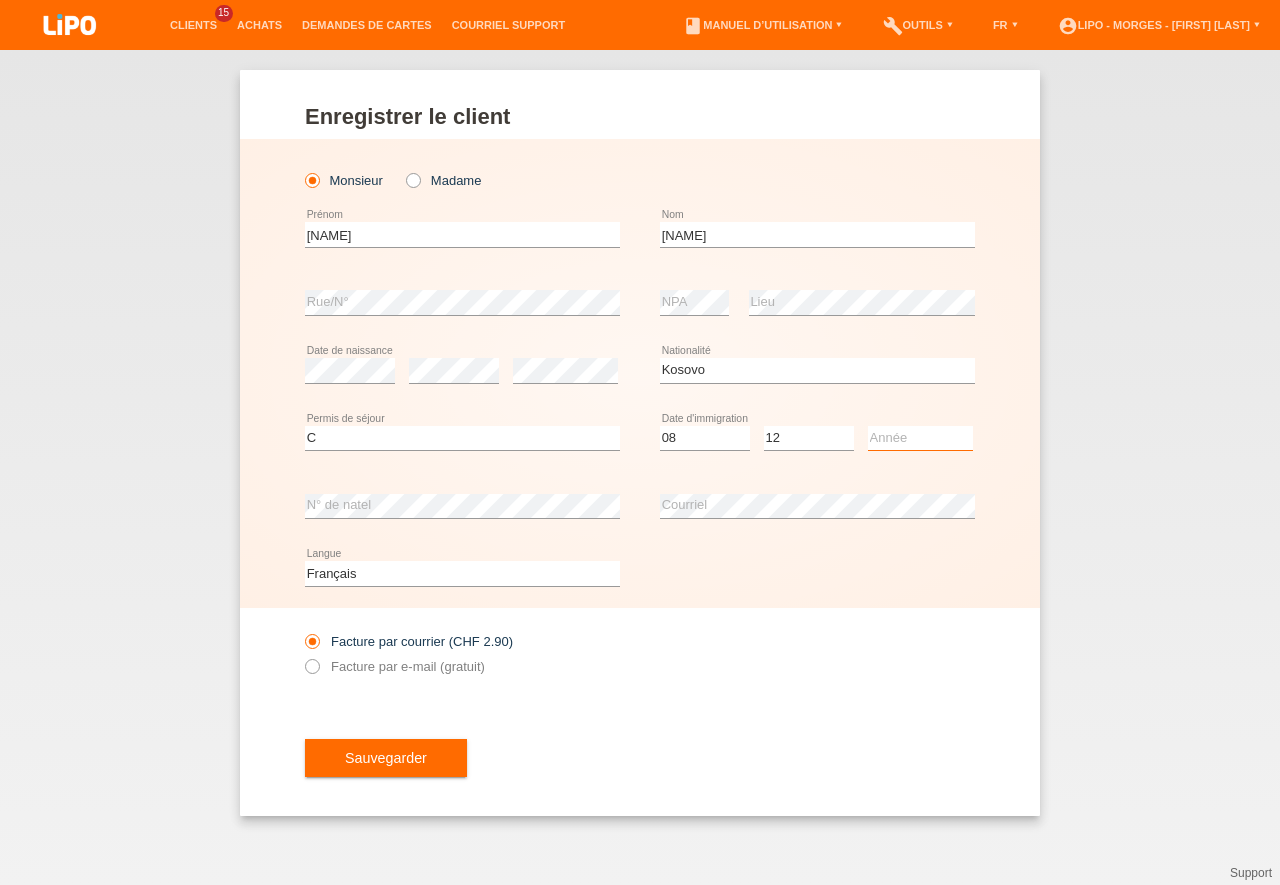 click on "Année
2025
2024
2023
2022
2021
2020
2019
2018
2017 2016 2015 2014 2013 2012 2011 2010 2009 2008 2007 2006 2005 2004 2003 2002 2001" at bounding box center (920, 438) 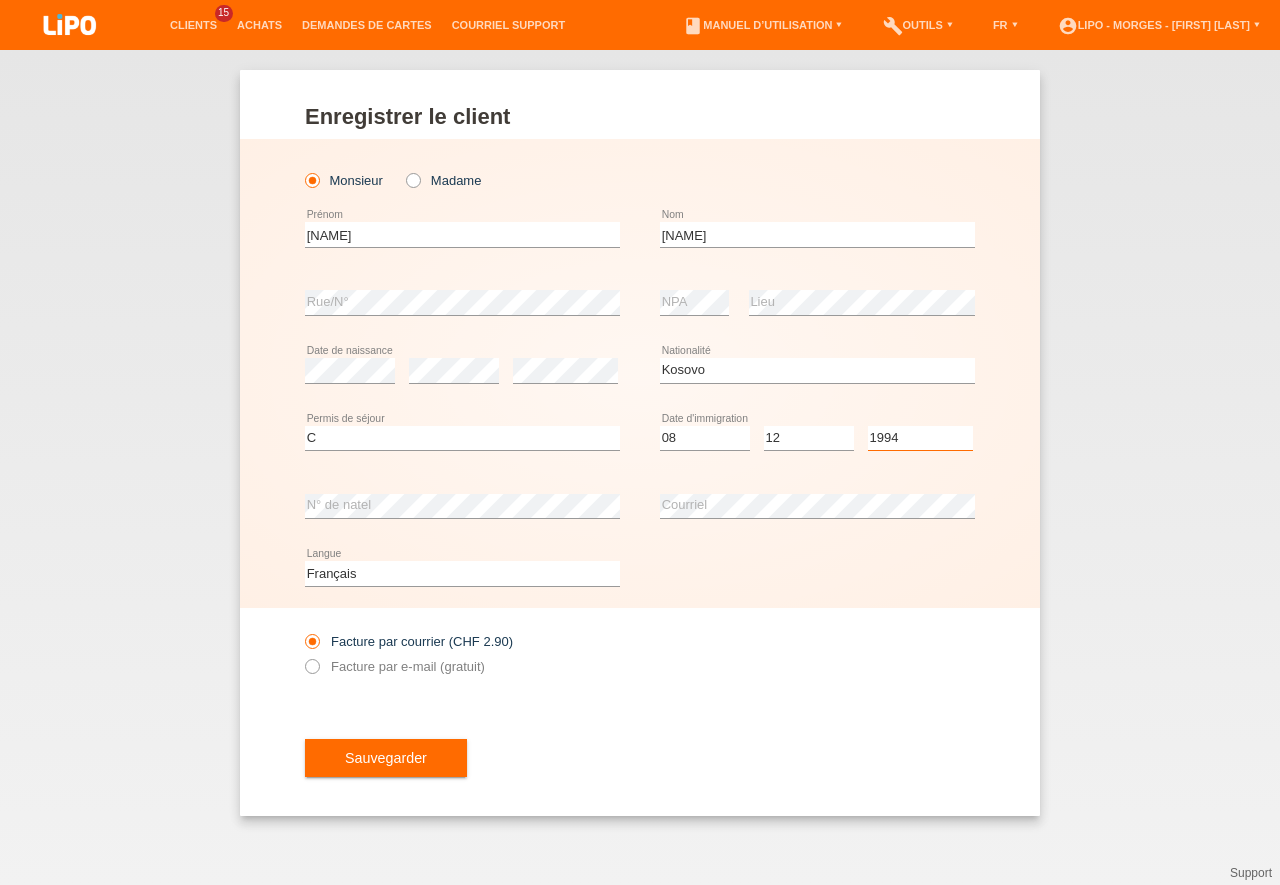 click on "1994" at bounding box center (0, 0) 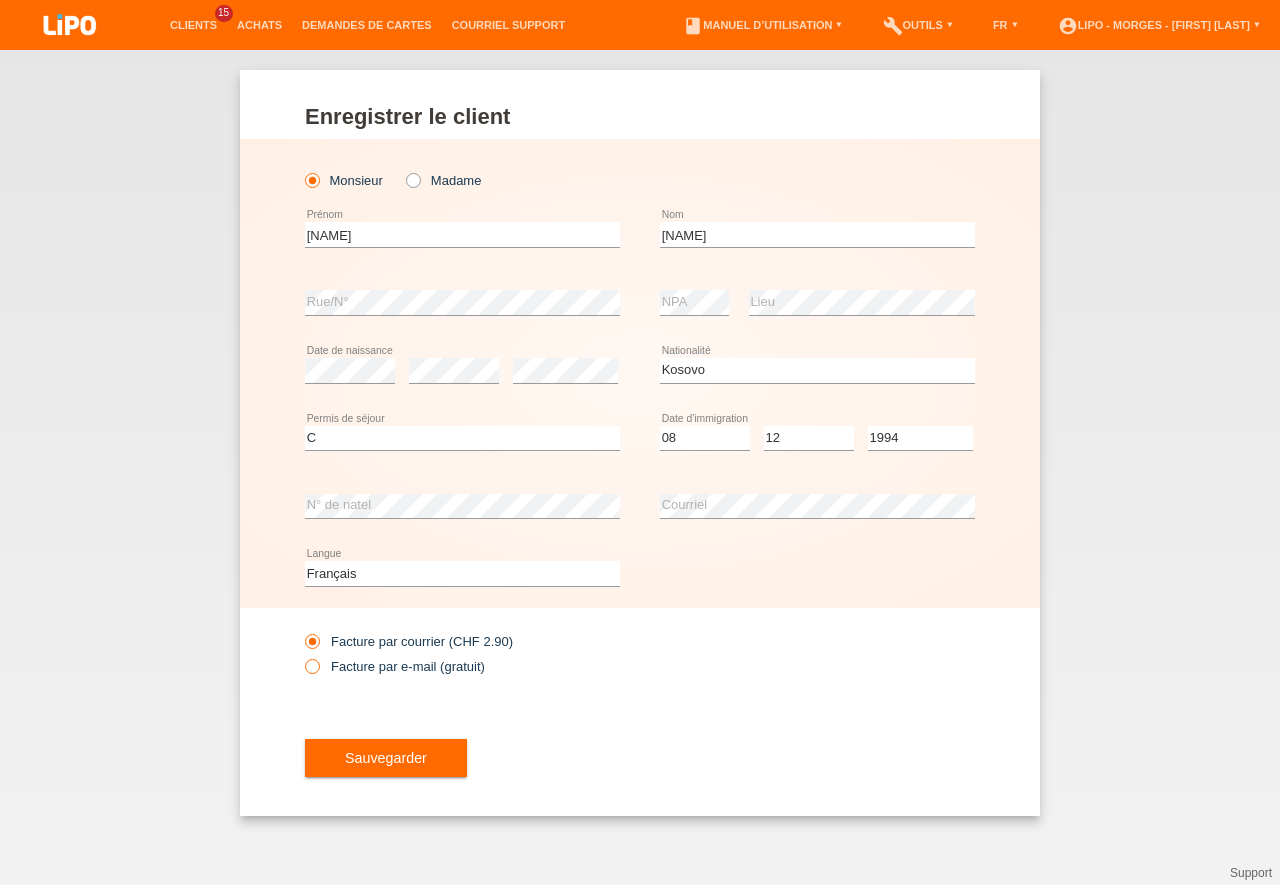 click on "Facture par e-mail                                                                                            (gratuit)" at bounding box center (311, 671) 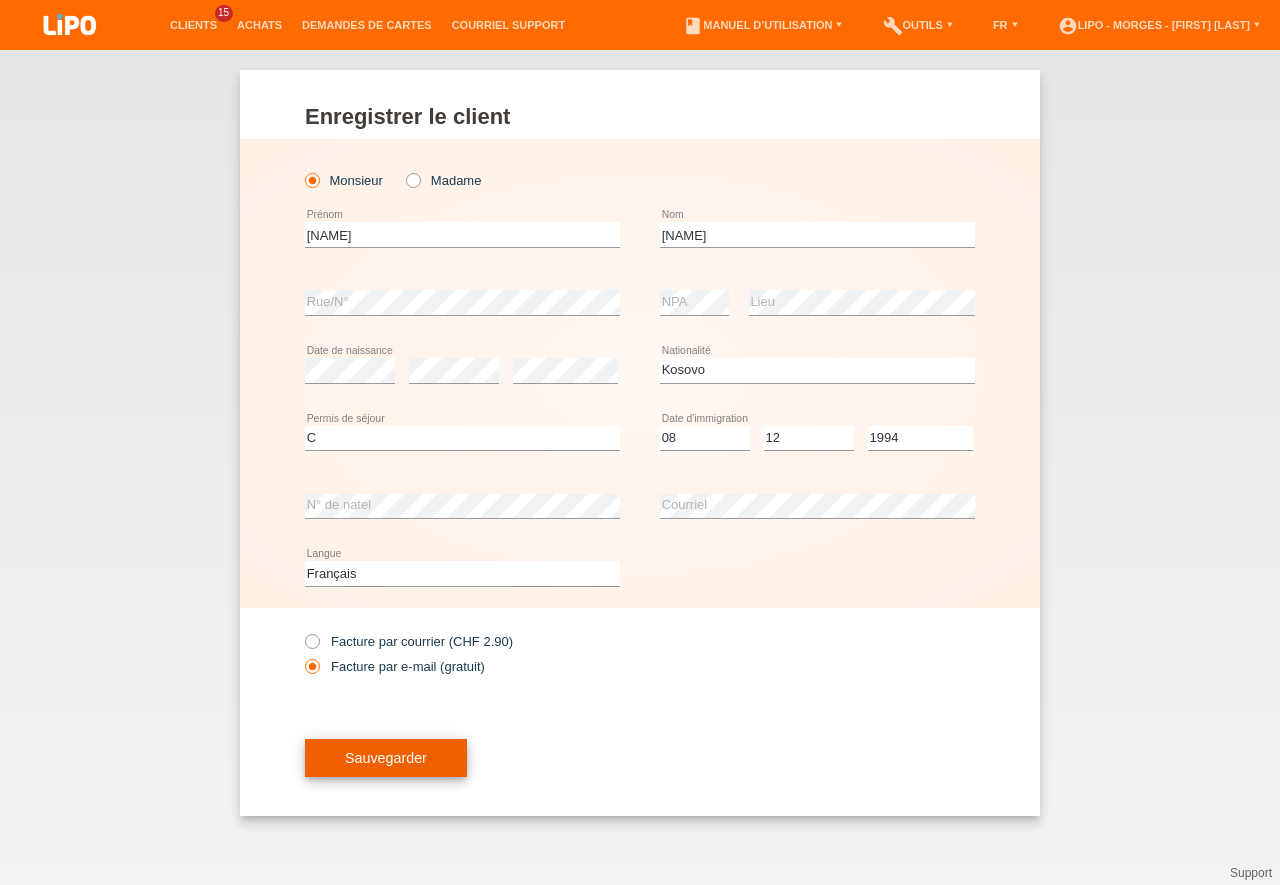 click on "Sauvegarder" at bounding box center [386, 758] 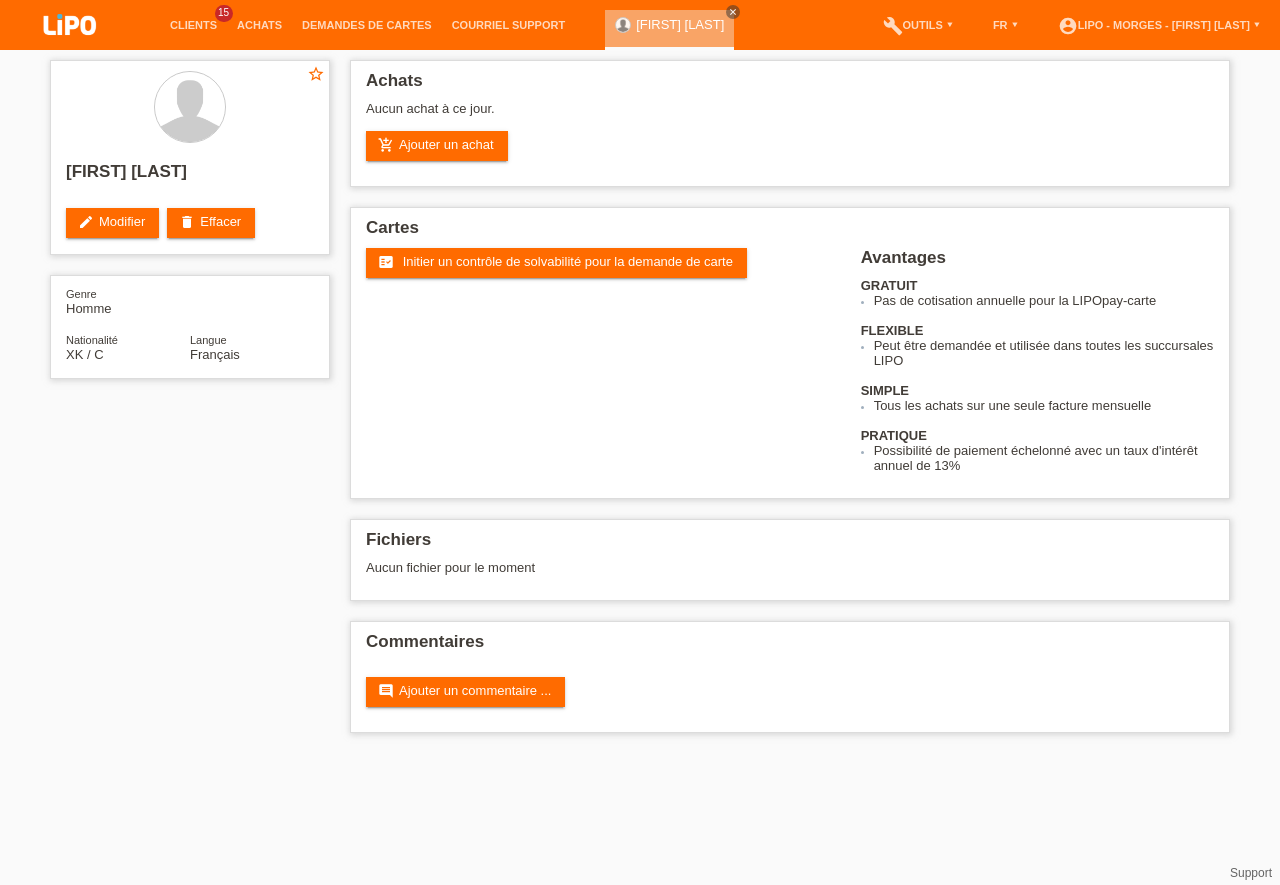 scroll, scrollTop: 0, scrollLeft: 0, axis: both 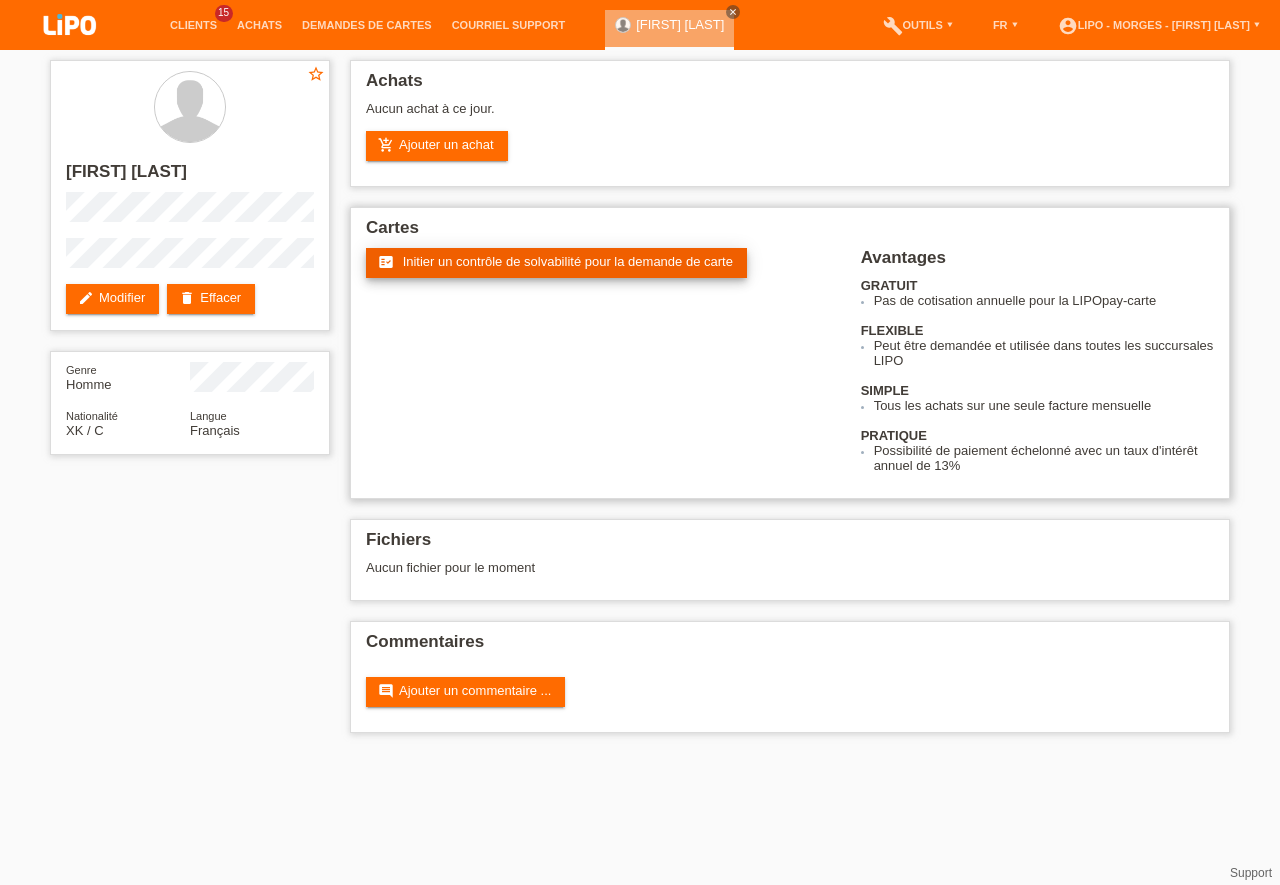 click on "Initier un contrôle de solvabilité pour la demande de carte" at bounding box center [568, 261] 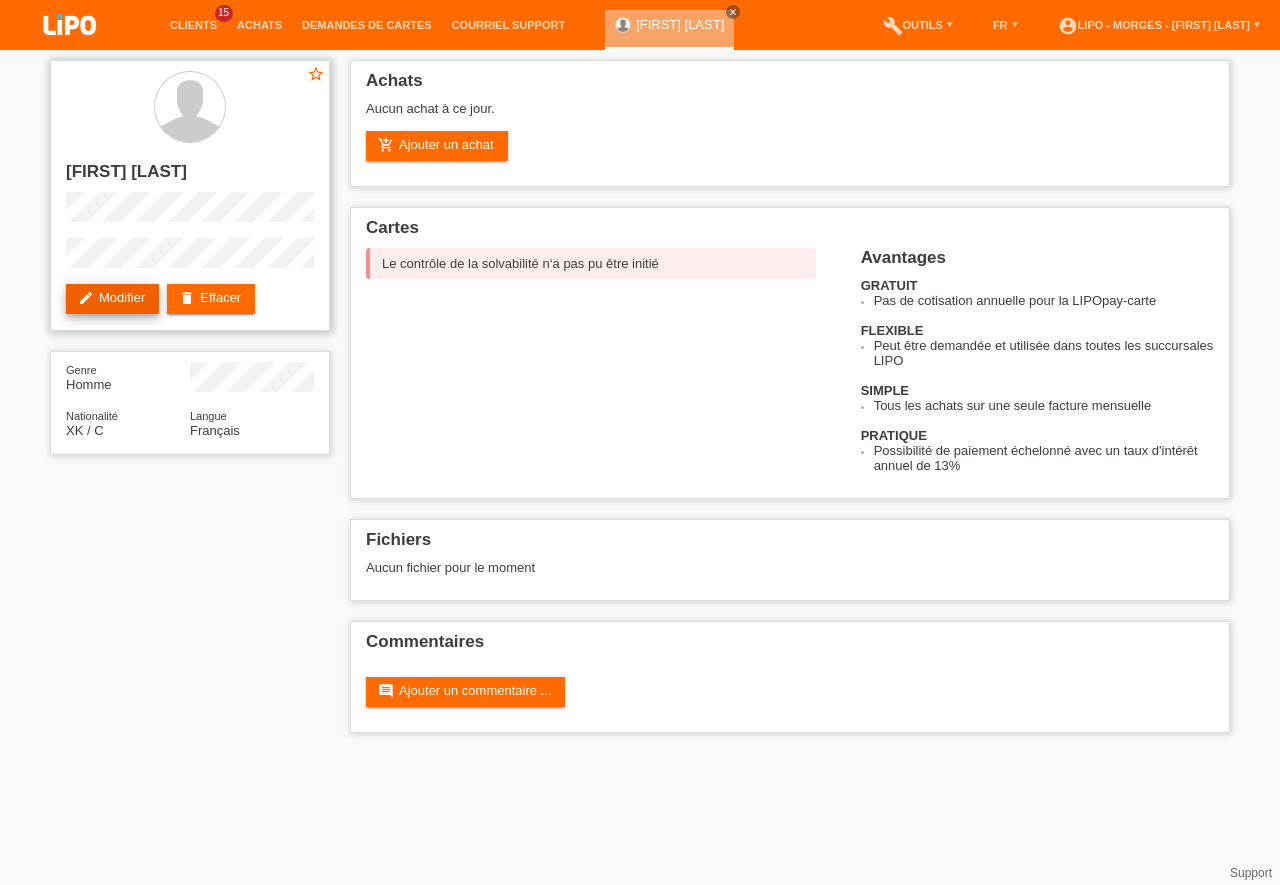 click on "edit  Modifier" at bounding box center (112, 299) 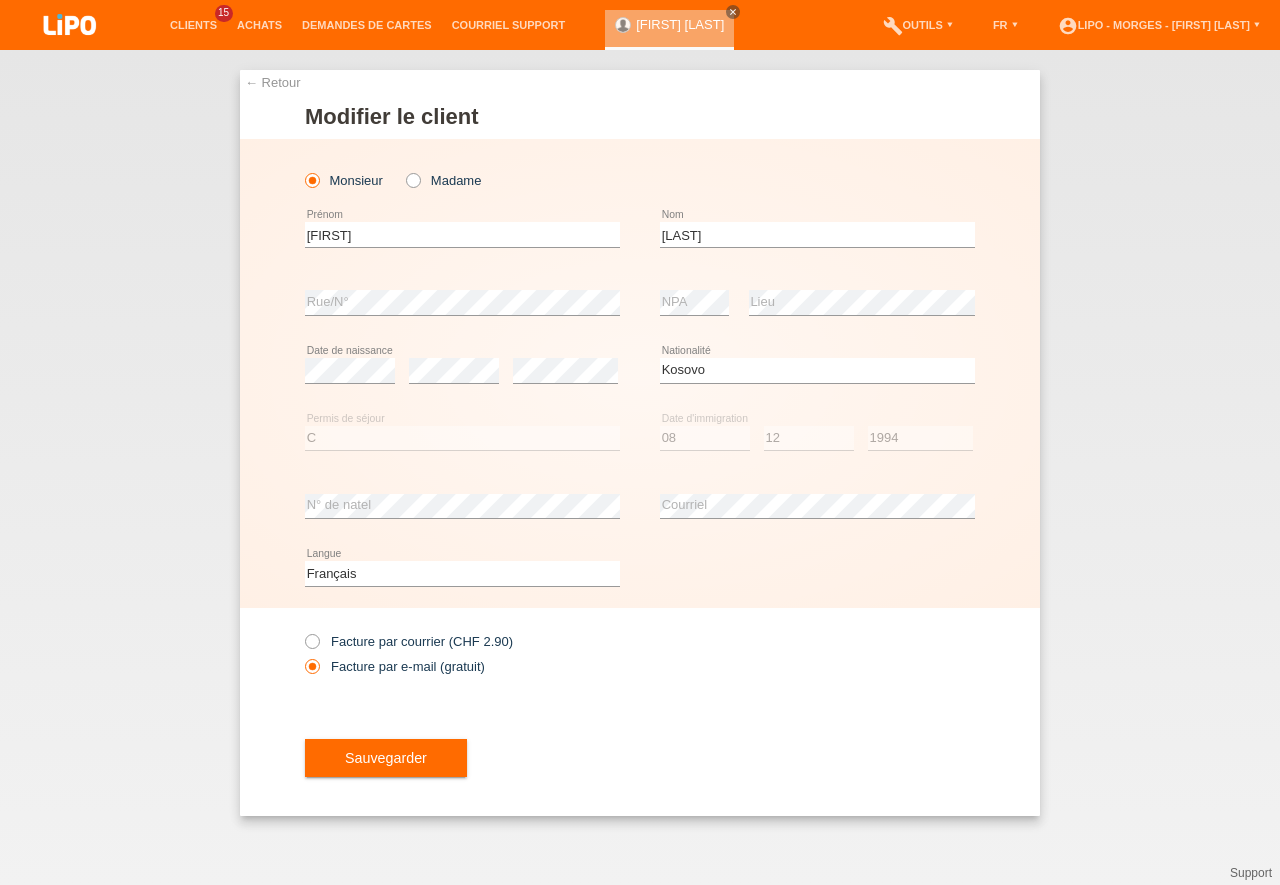 select on "XK" 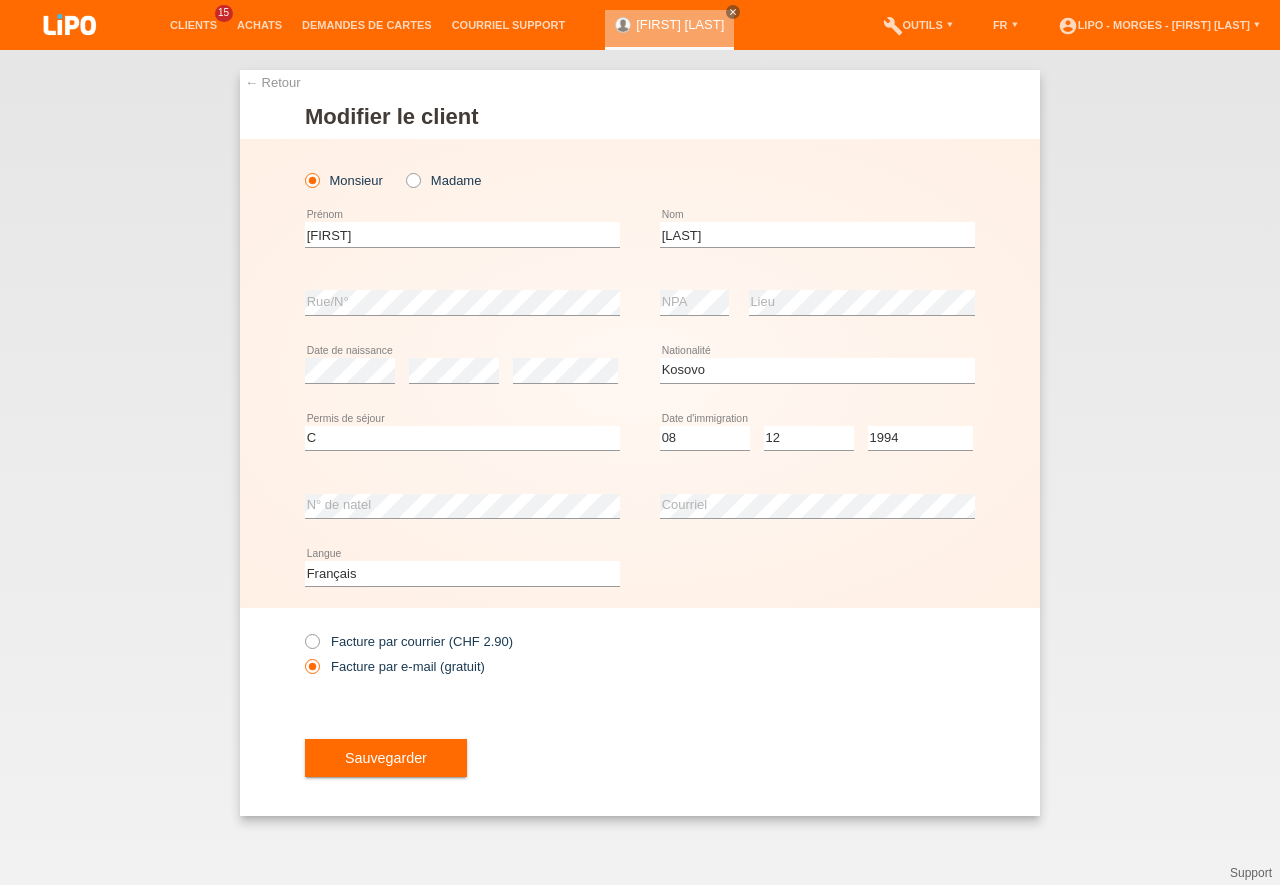 click on "Sauvegarder" at bounding box center [640, 758] 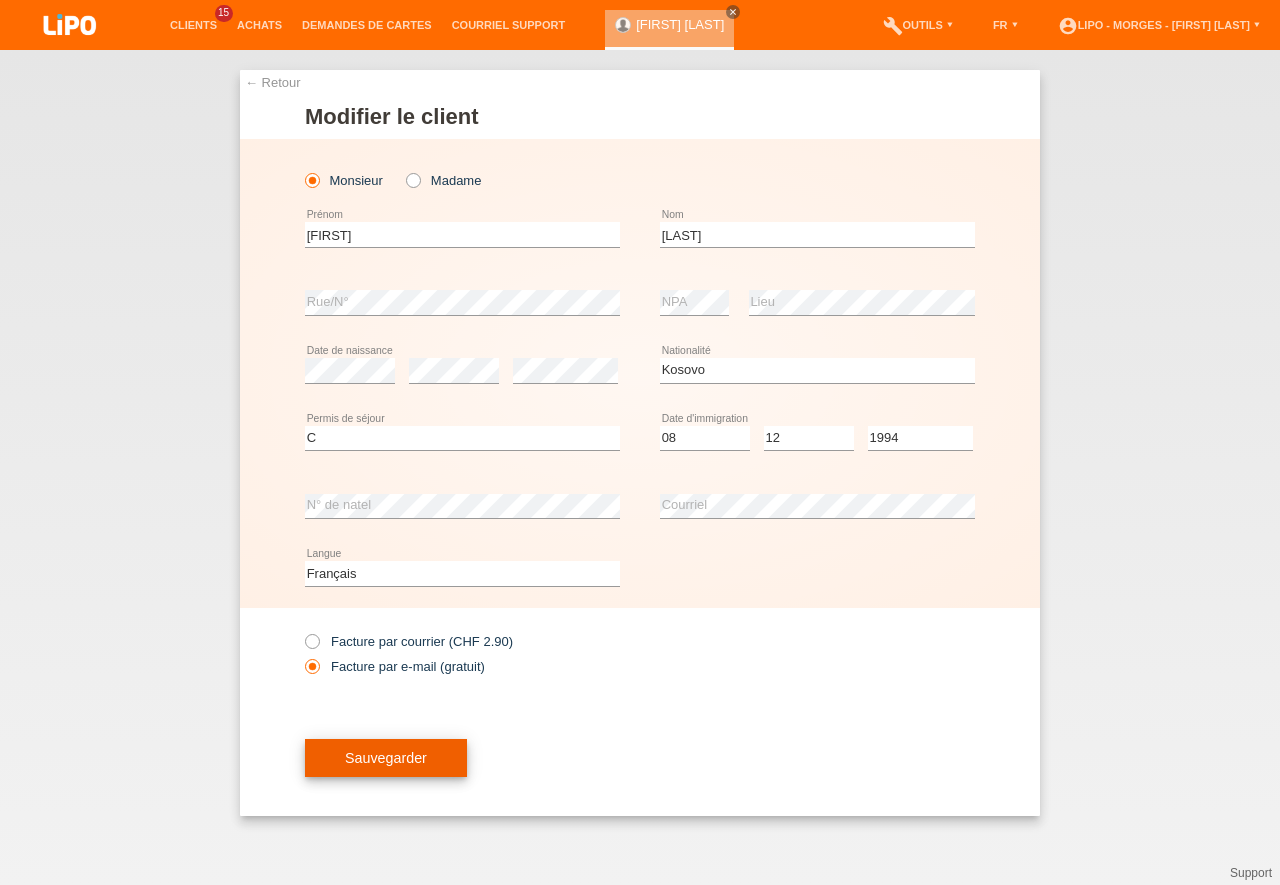 click on "Sauvegarder" at bounding box center [386, 758] 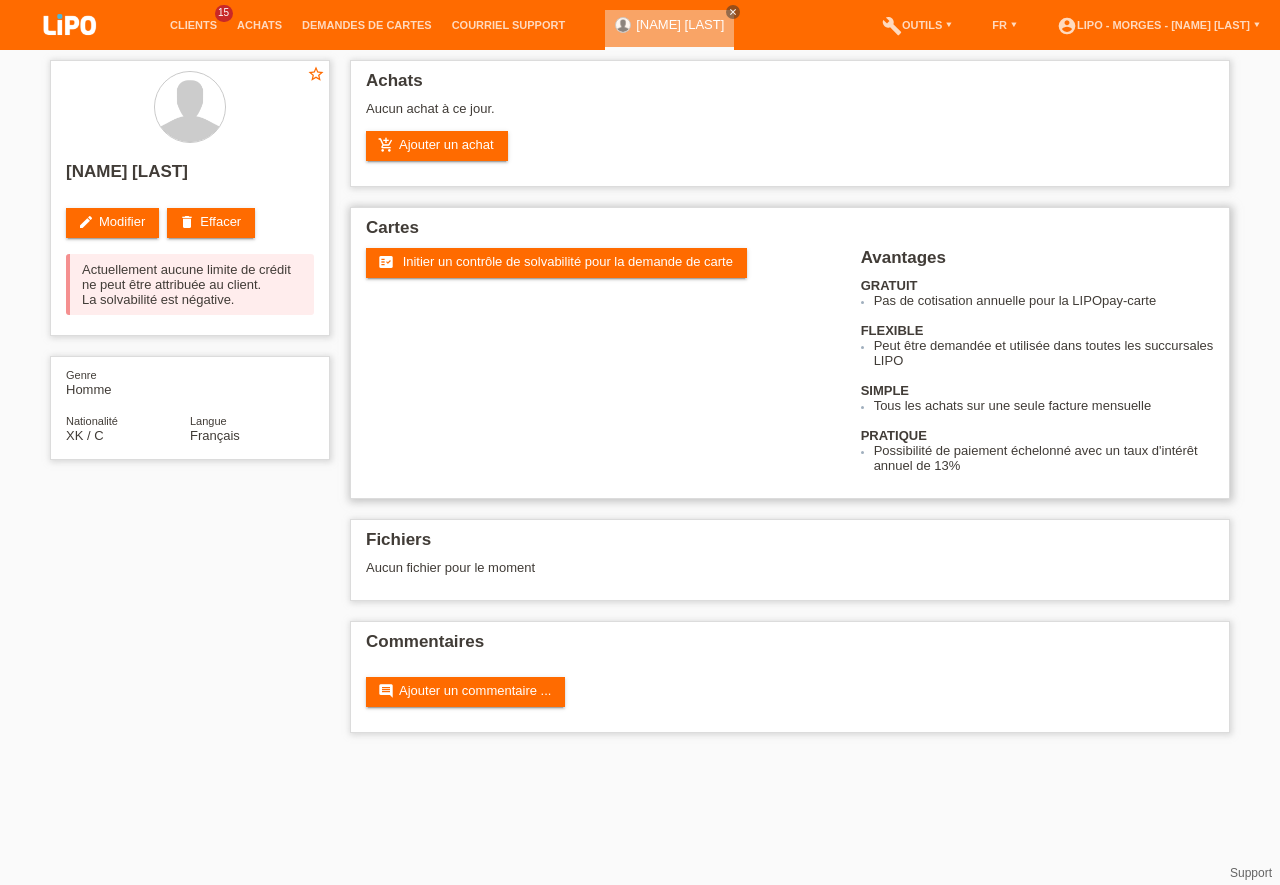 scroll, scrollTop: 0, scrollLeft: 0, axis: both 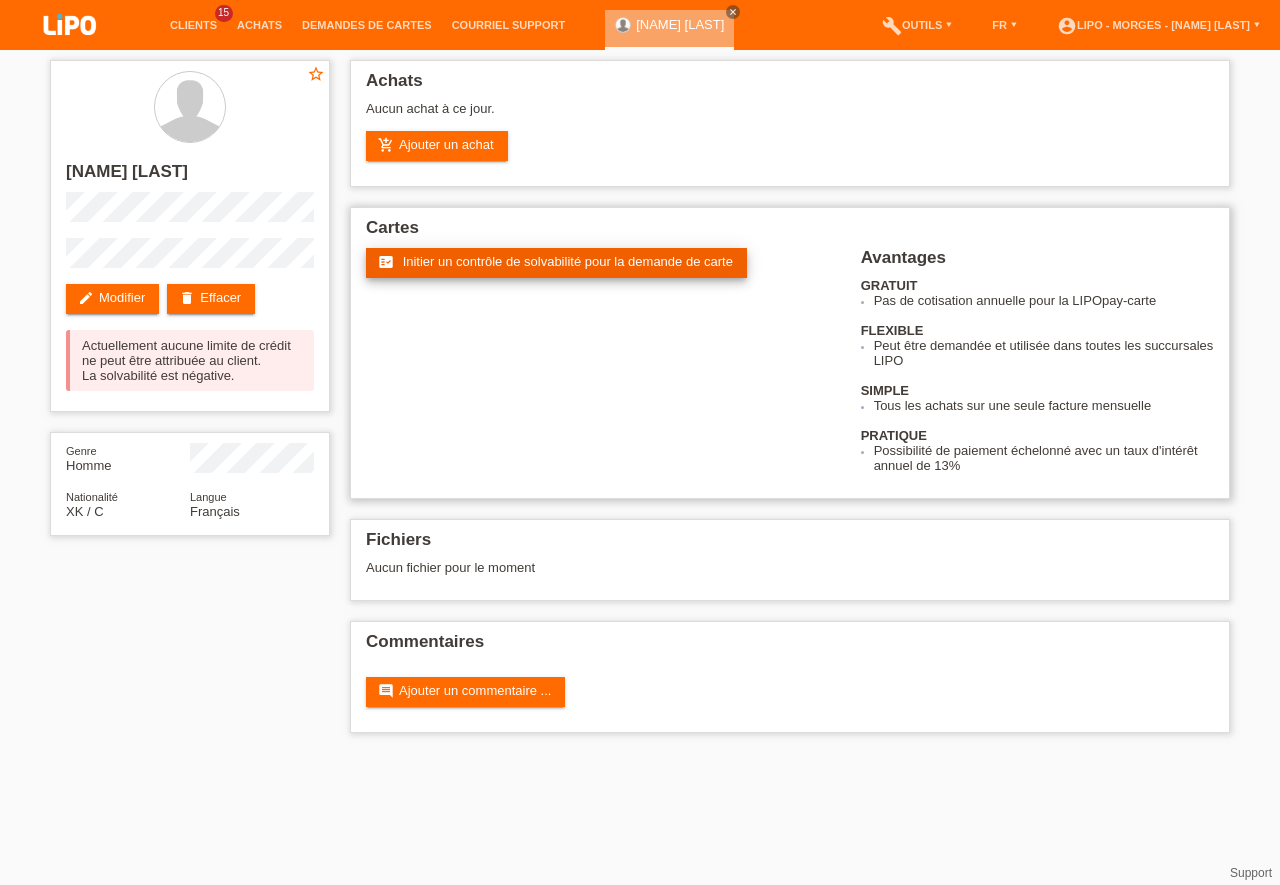 click on "Initier un contrôle de solvabilité pour la demande de carte" at bounding box center [568, 261] 